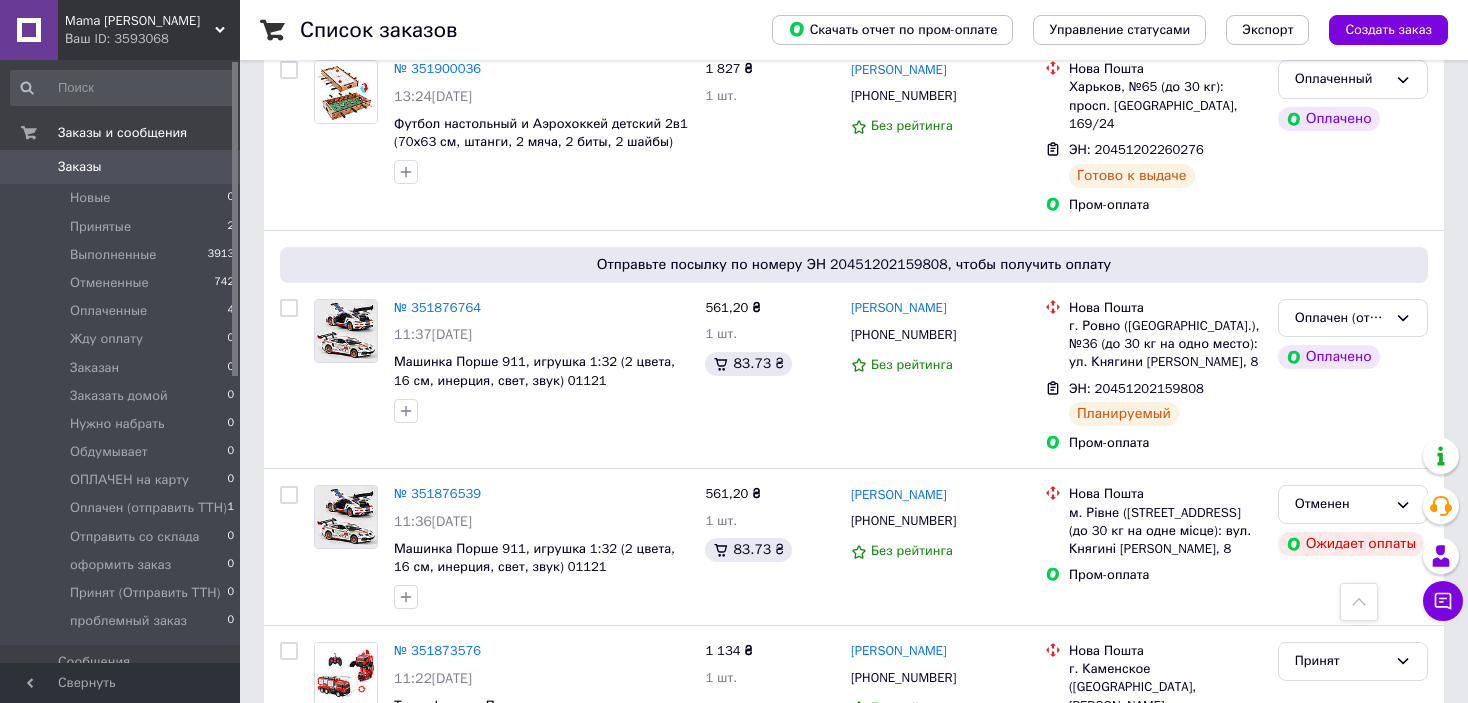 scroll, scrollTop: 100, scrollLeft: 0, axis: vertical 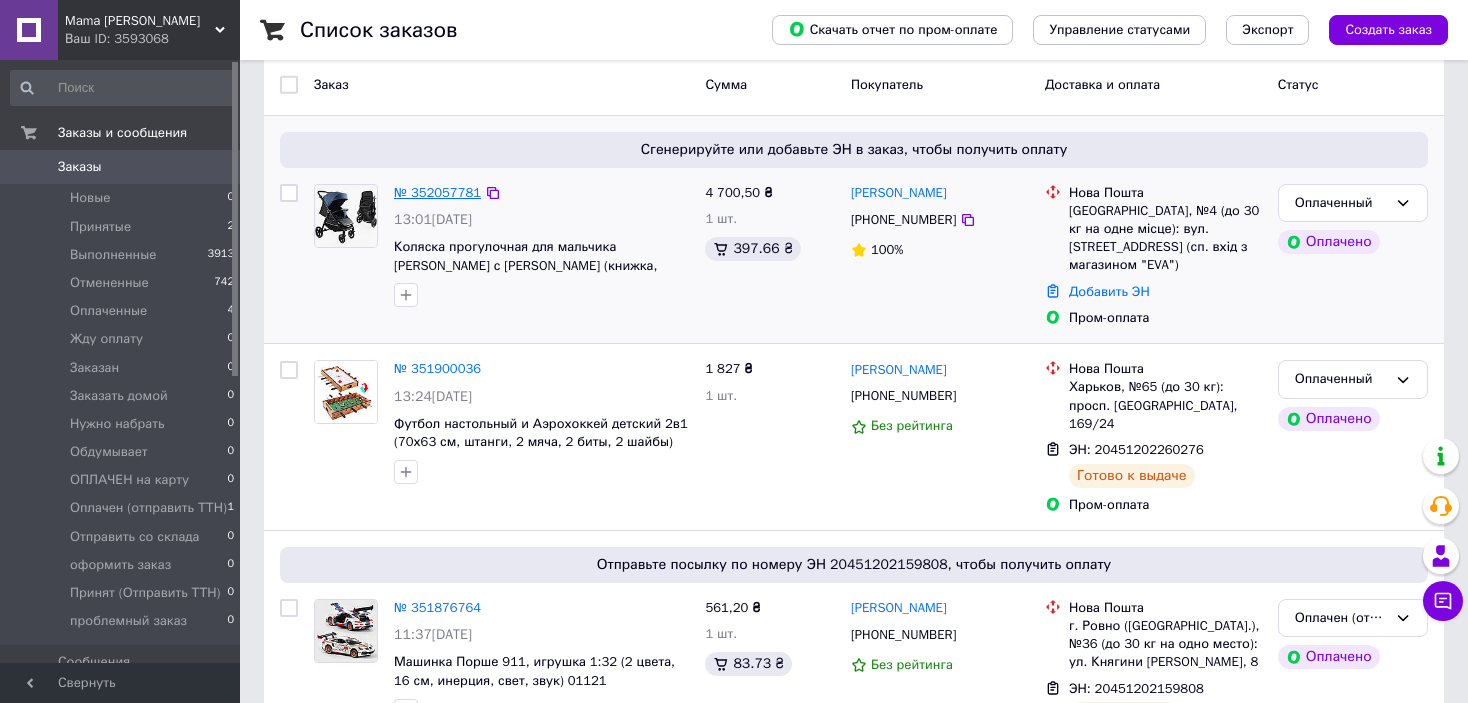 click on "№ 352057781" at bounding box center (437, 192) 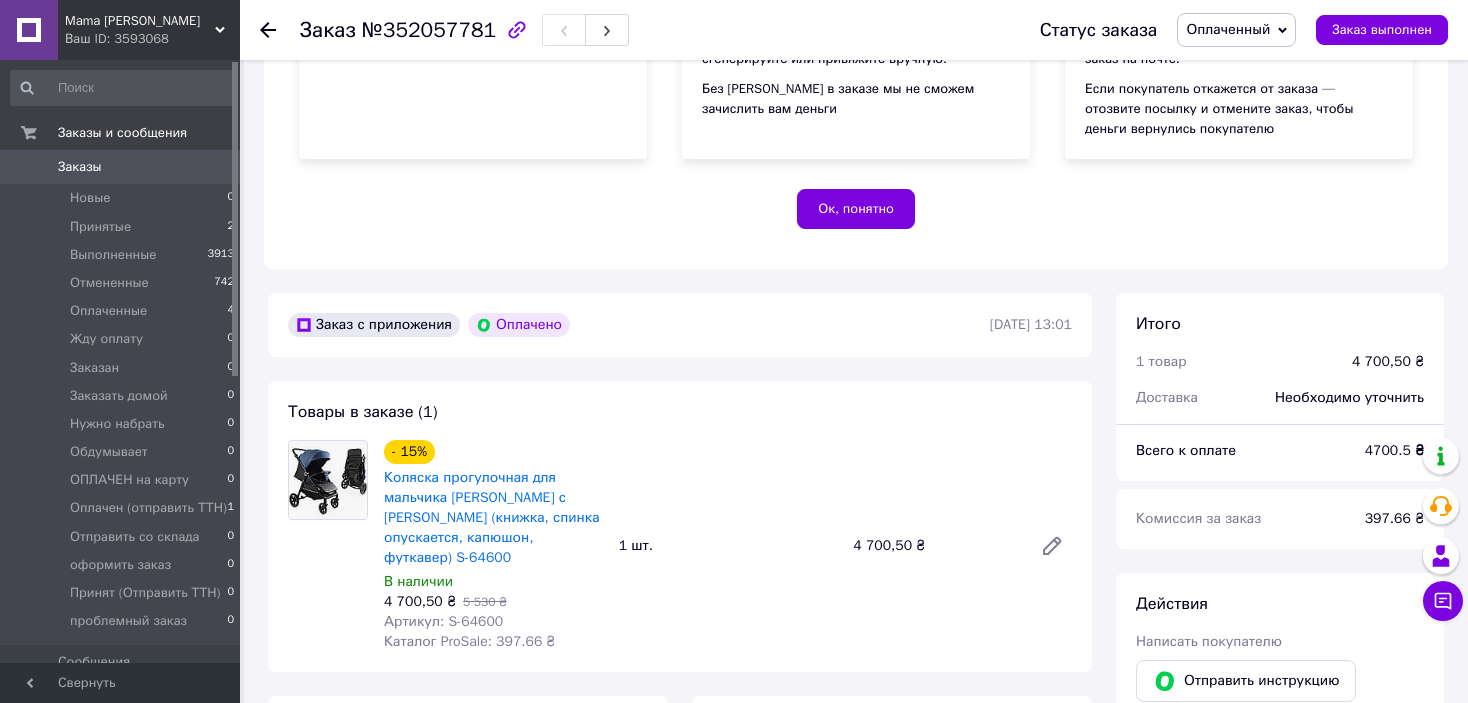 scroll, scrollTop: 400, scrollLeft: 0, axis: vertical 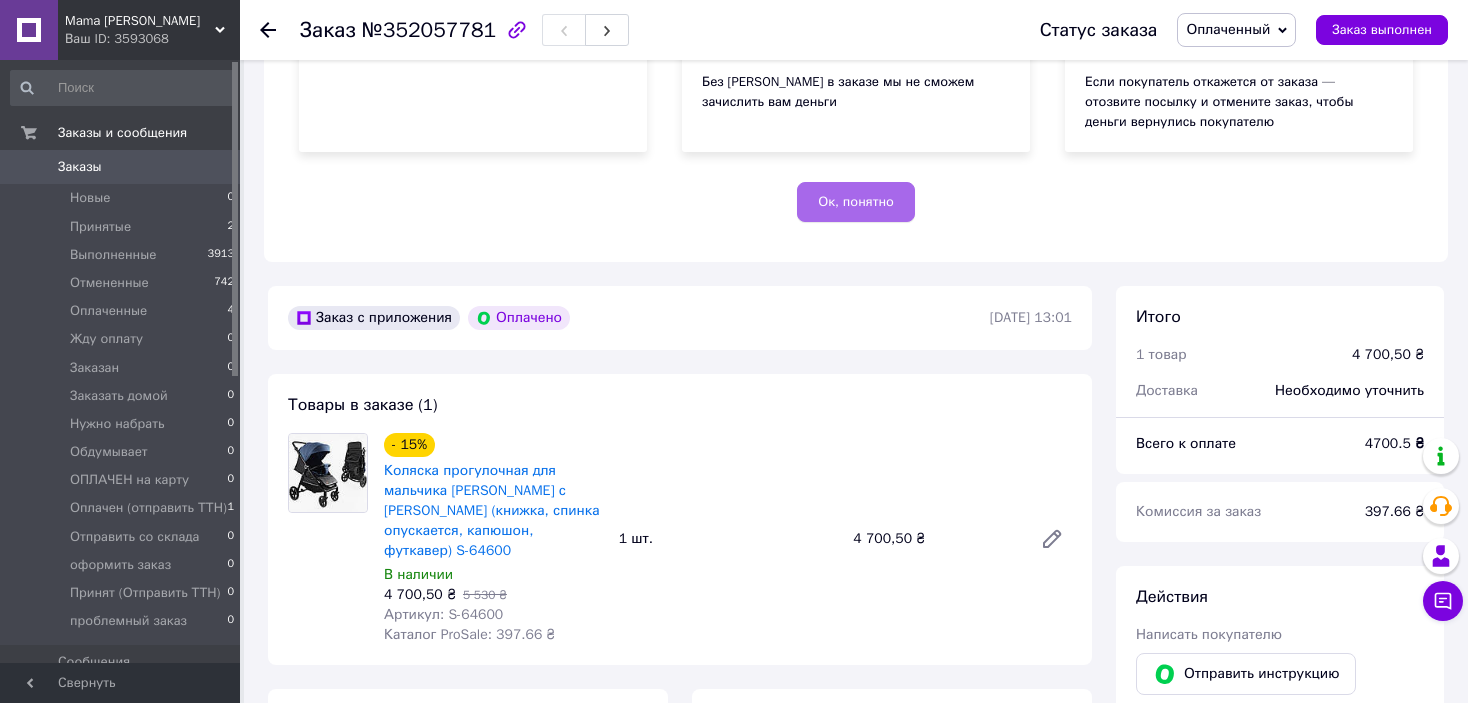 click on "Ок, понятно" at bounding box center [856, 202] 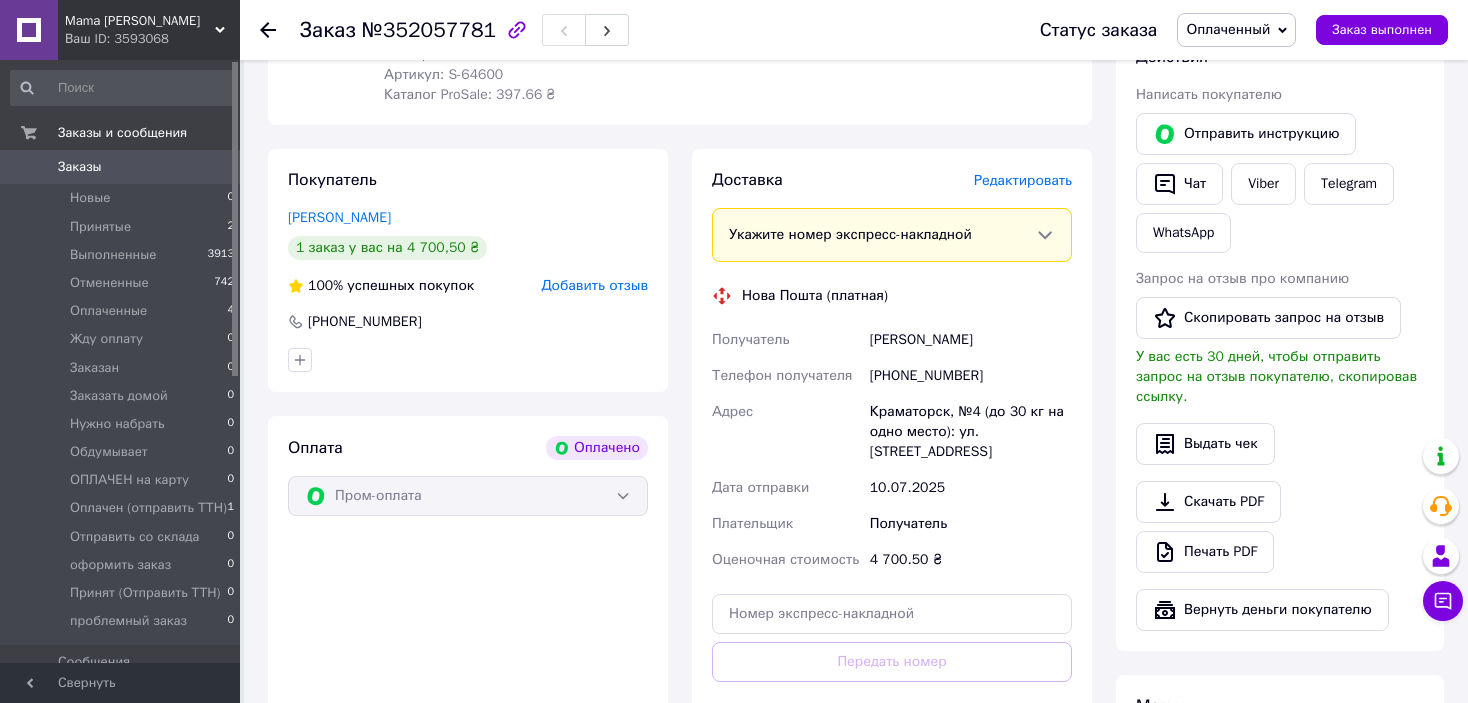 scroll, scrollTop: 100, scrollLeft: 0, axis: vertical 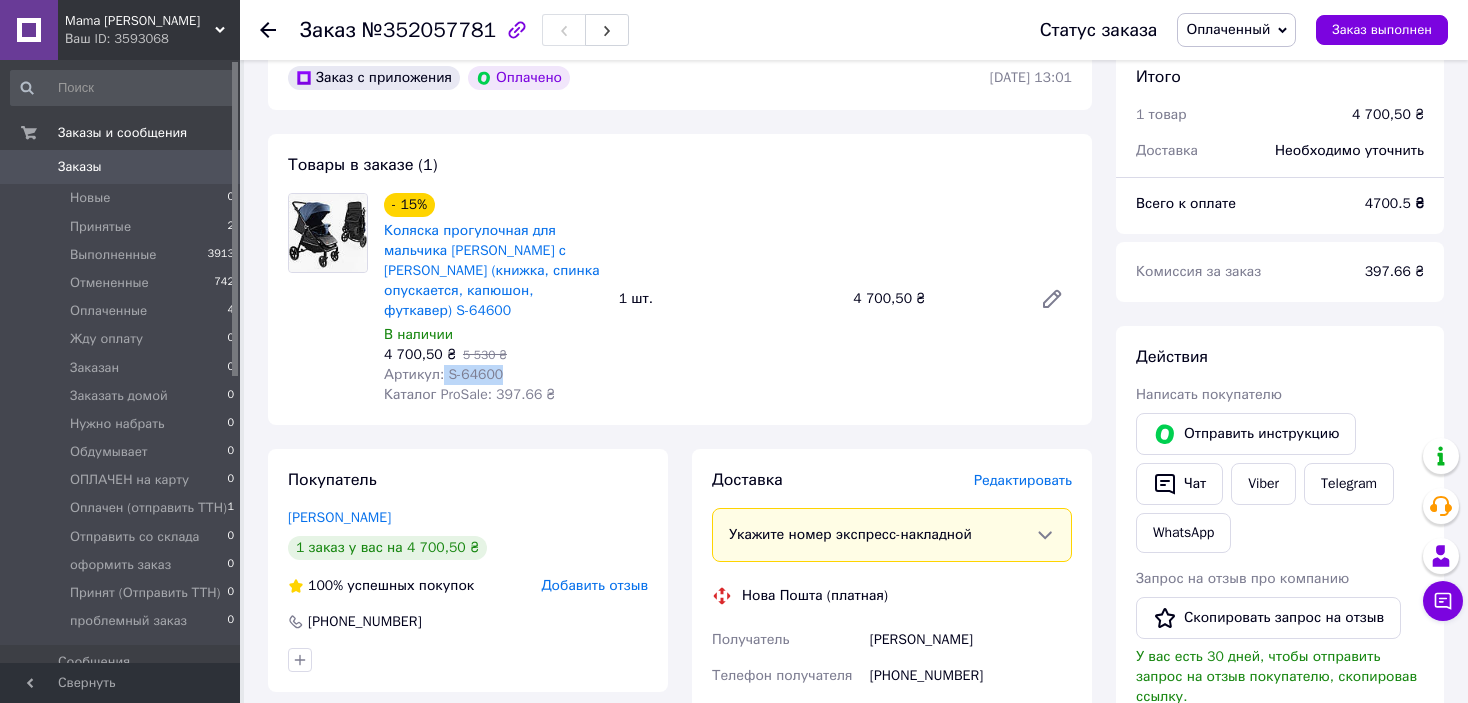 drag, startPoint x: 479, startPoint y: 362, endPoint x: 441, endPoint y: 366, distance: 38.209946 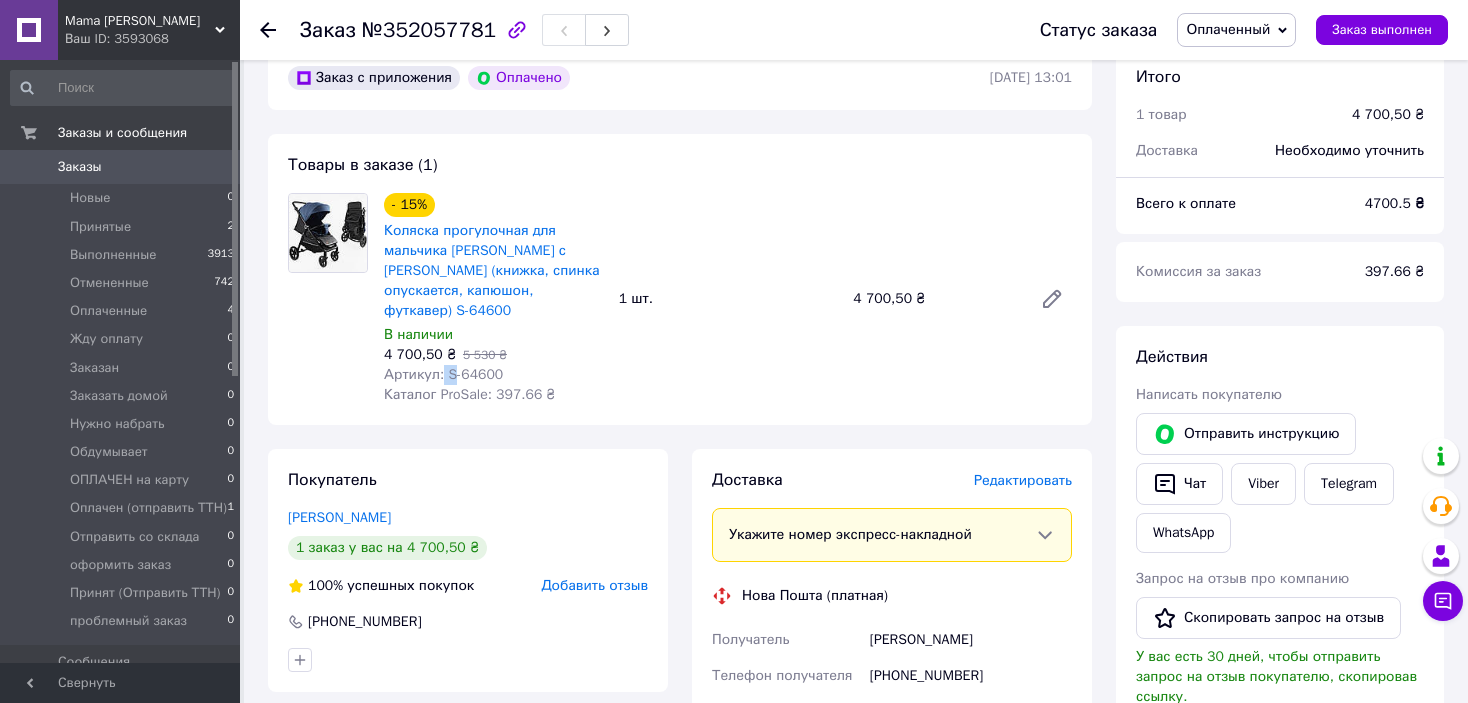click on "Артикул: S-64600" at bounding box center [443, 374] 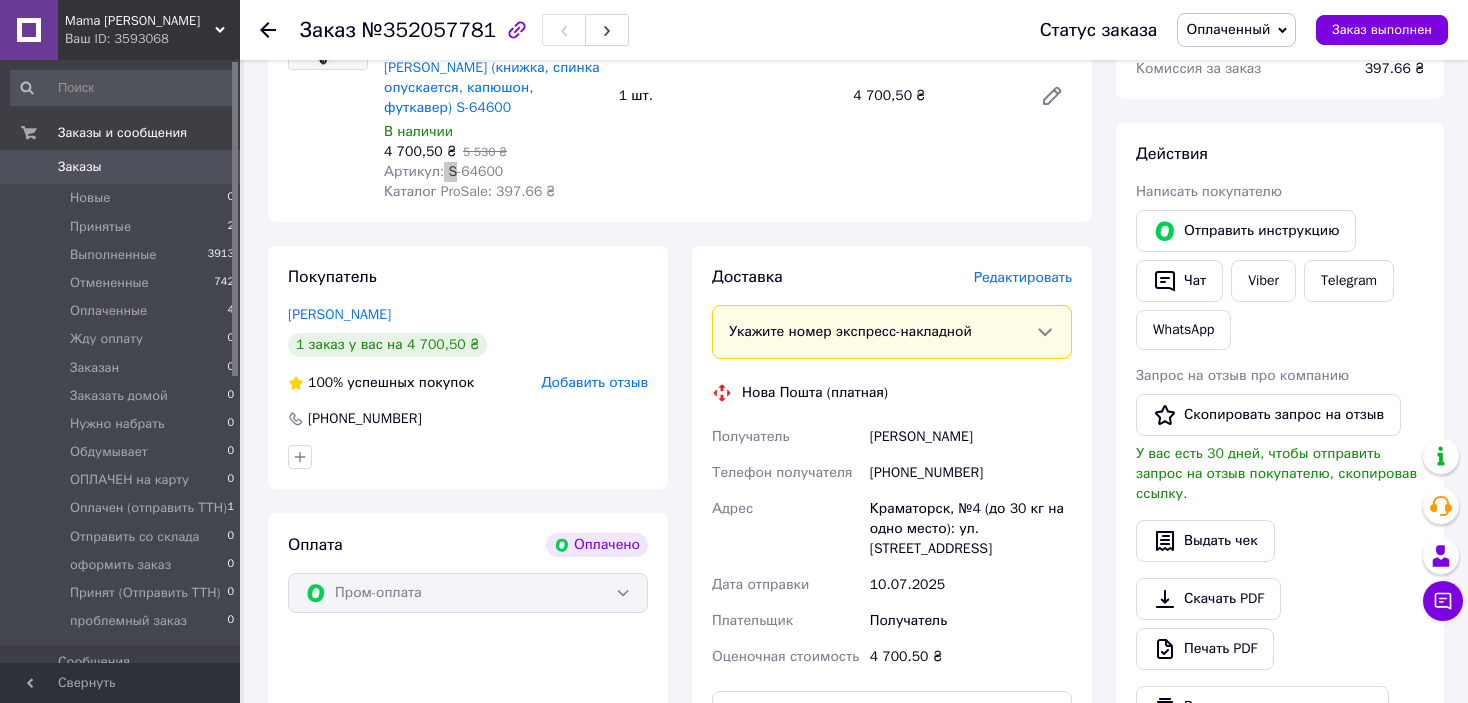 scroll, scrollTop: 200, scrollLeft: 0, axis: vertical 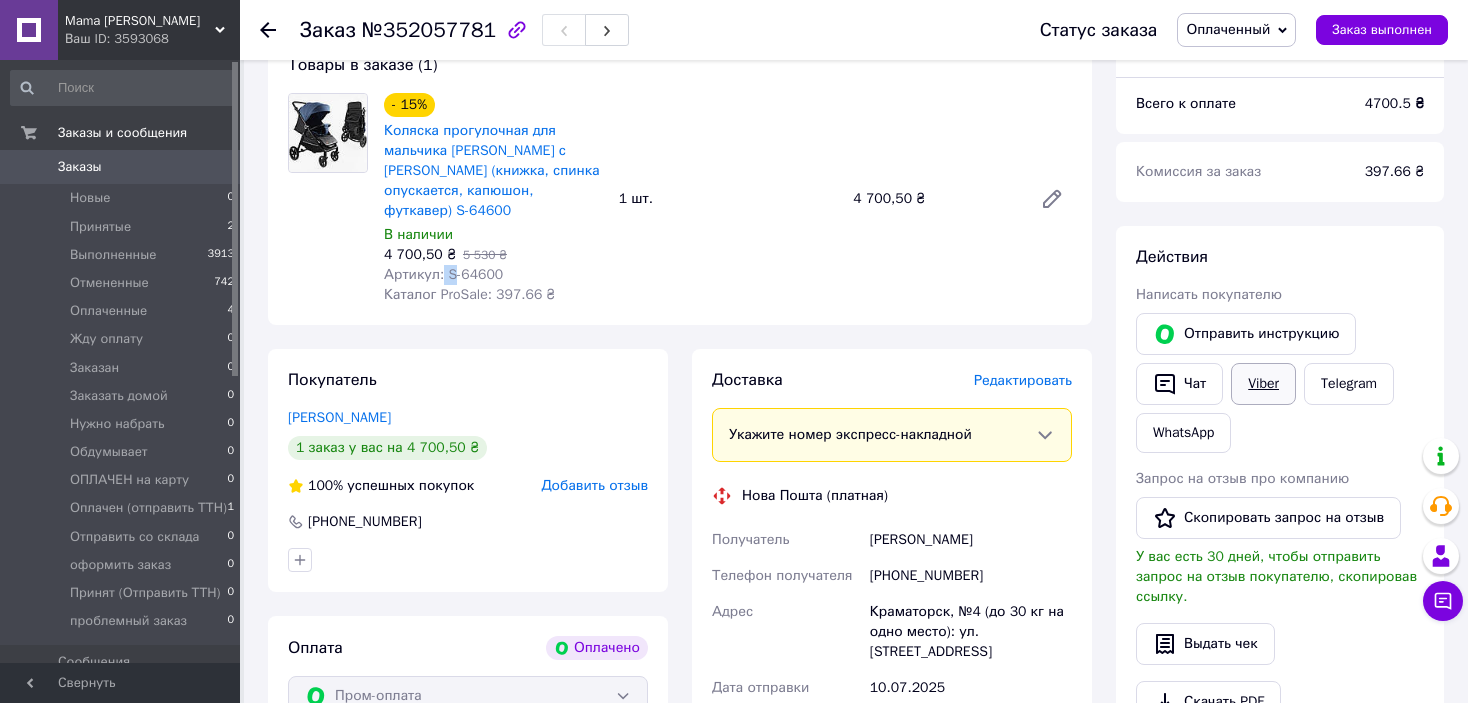 click on "Viber" at bounding box center (1263, 384) 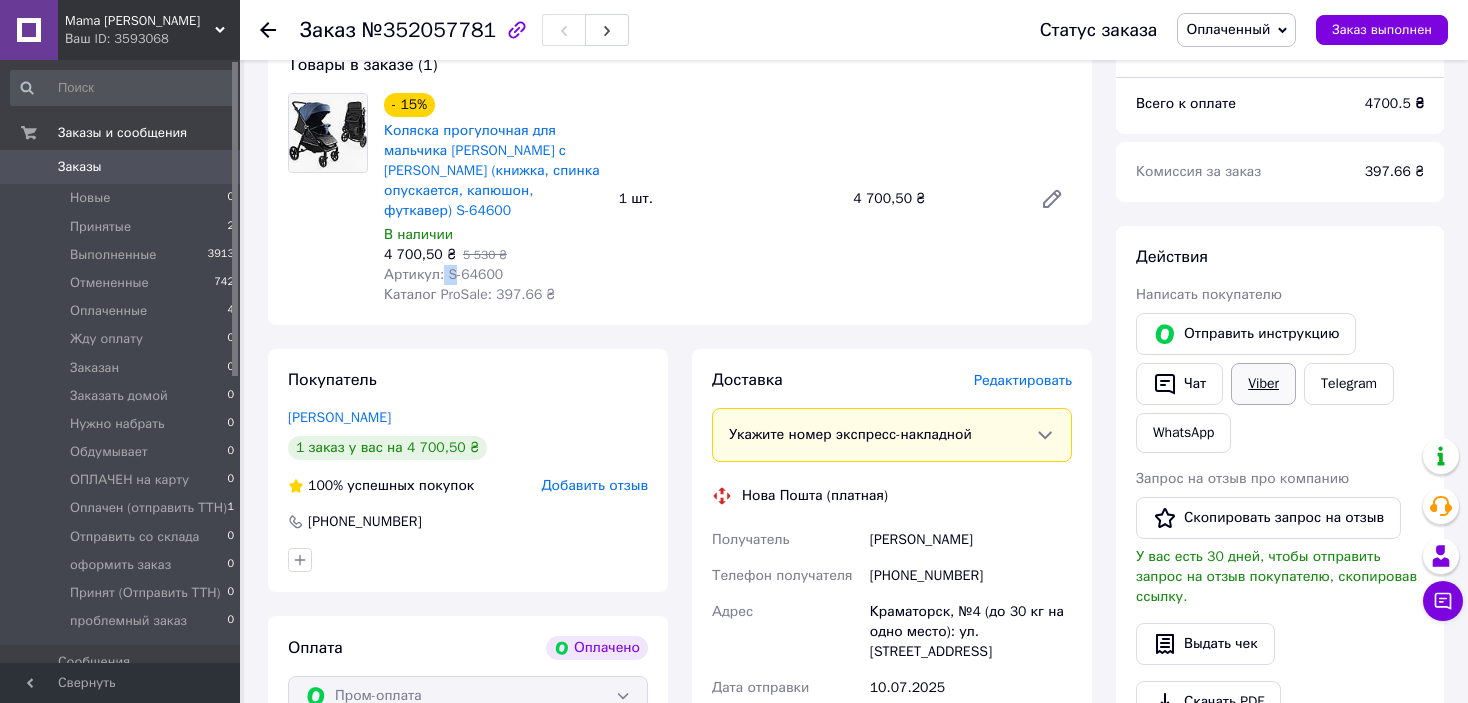 click on "Viber" at bounding box center [1263, 384] 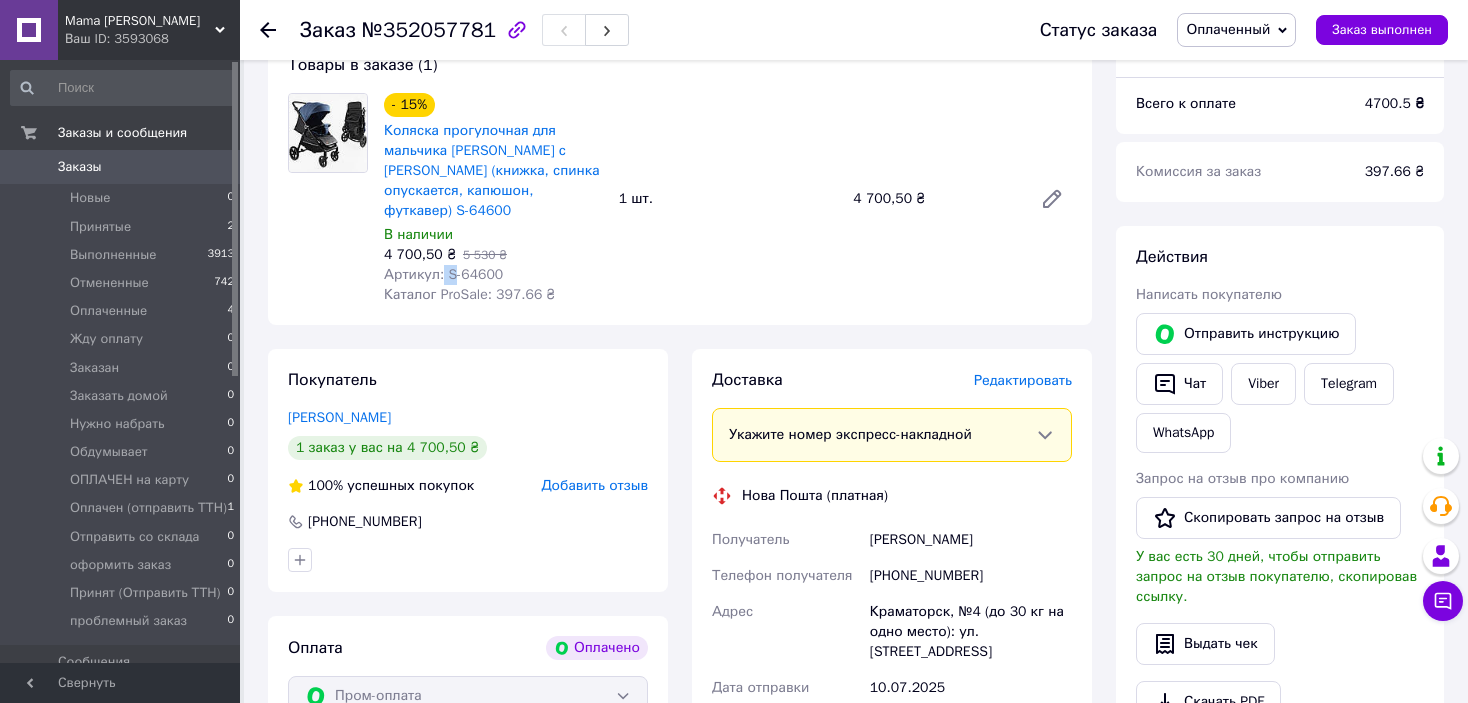 click on "Действия" at bounding box center [1280, 257] 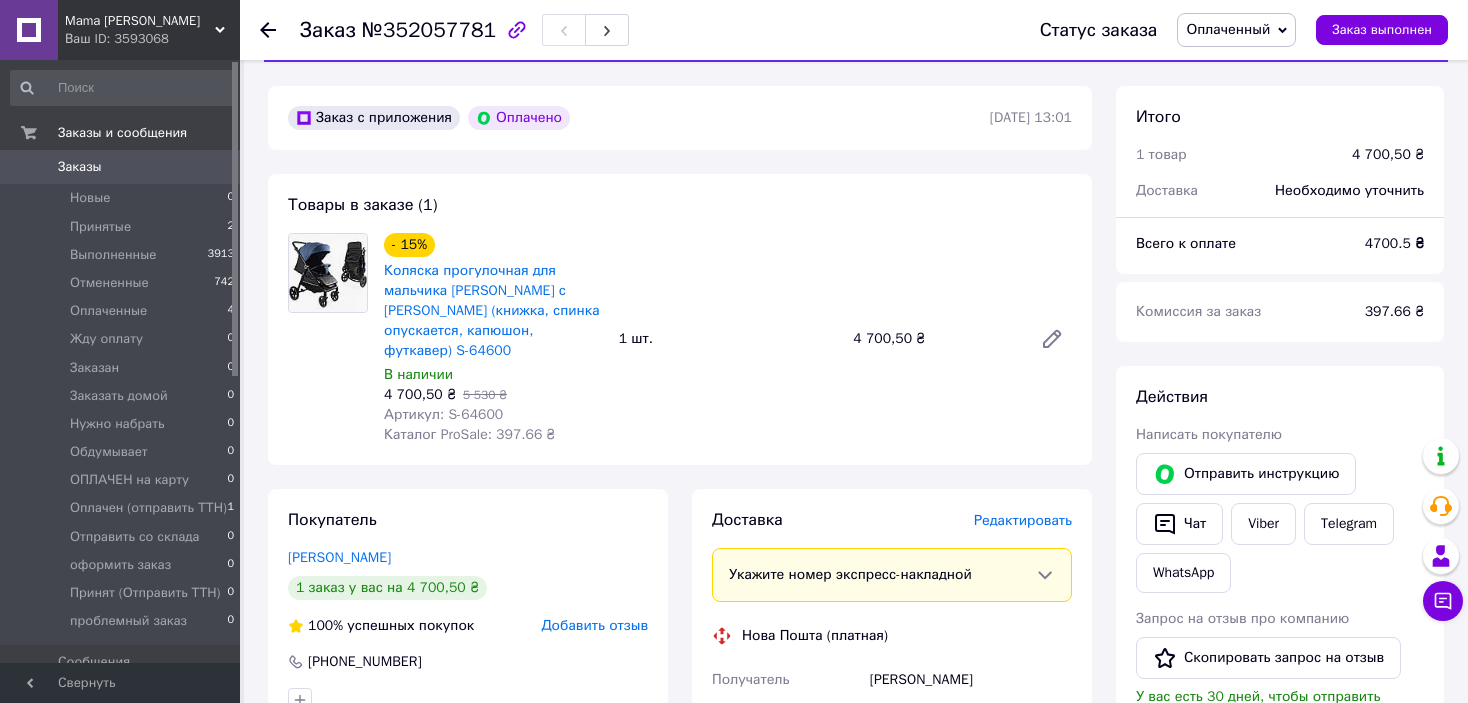scroll, scrollTop: 0, scrollLeft: 0, axis: both 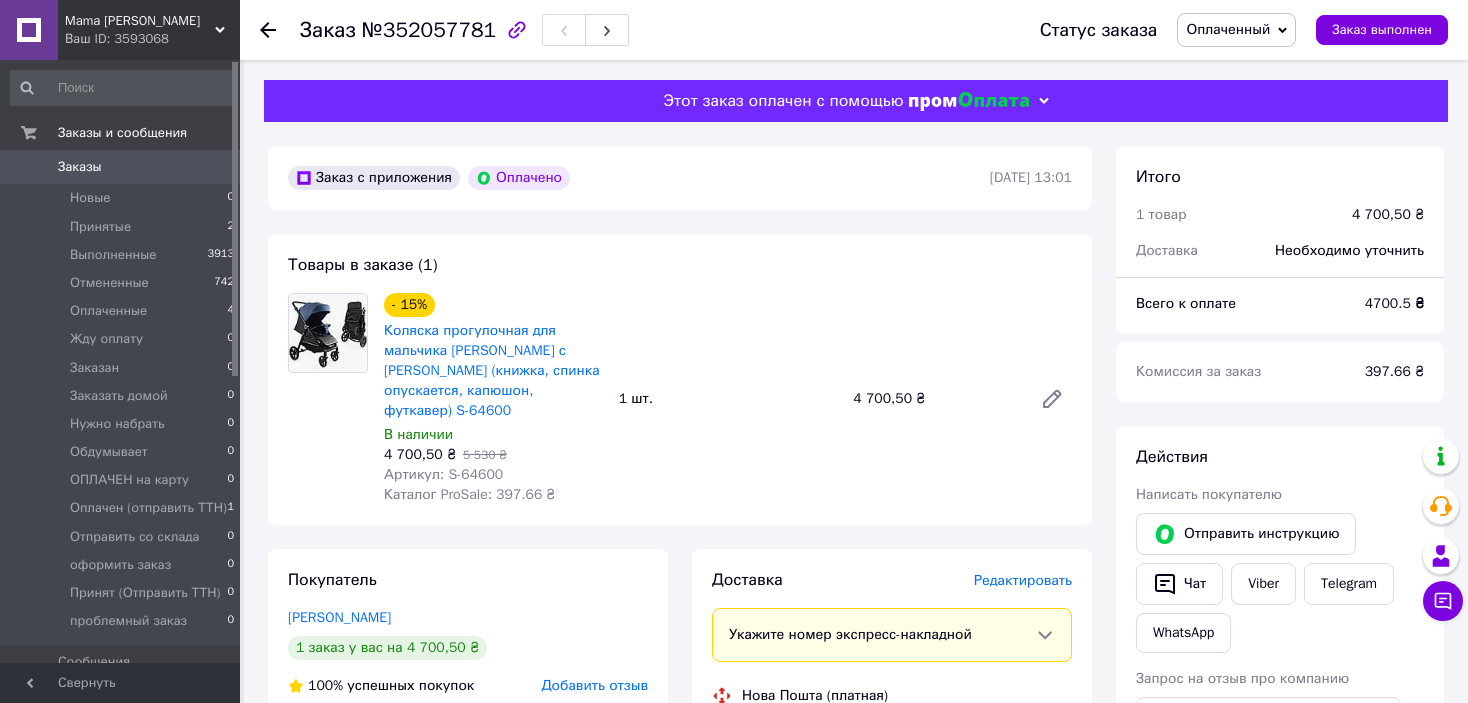 click on "Оплаченный" at bounding box center (1228, 29) 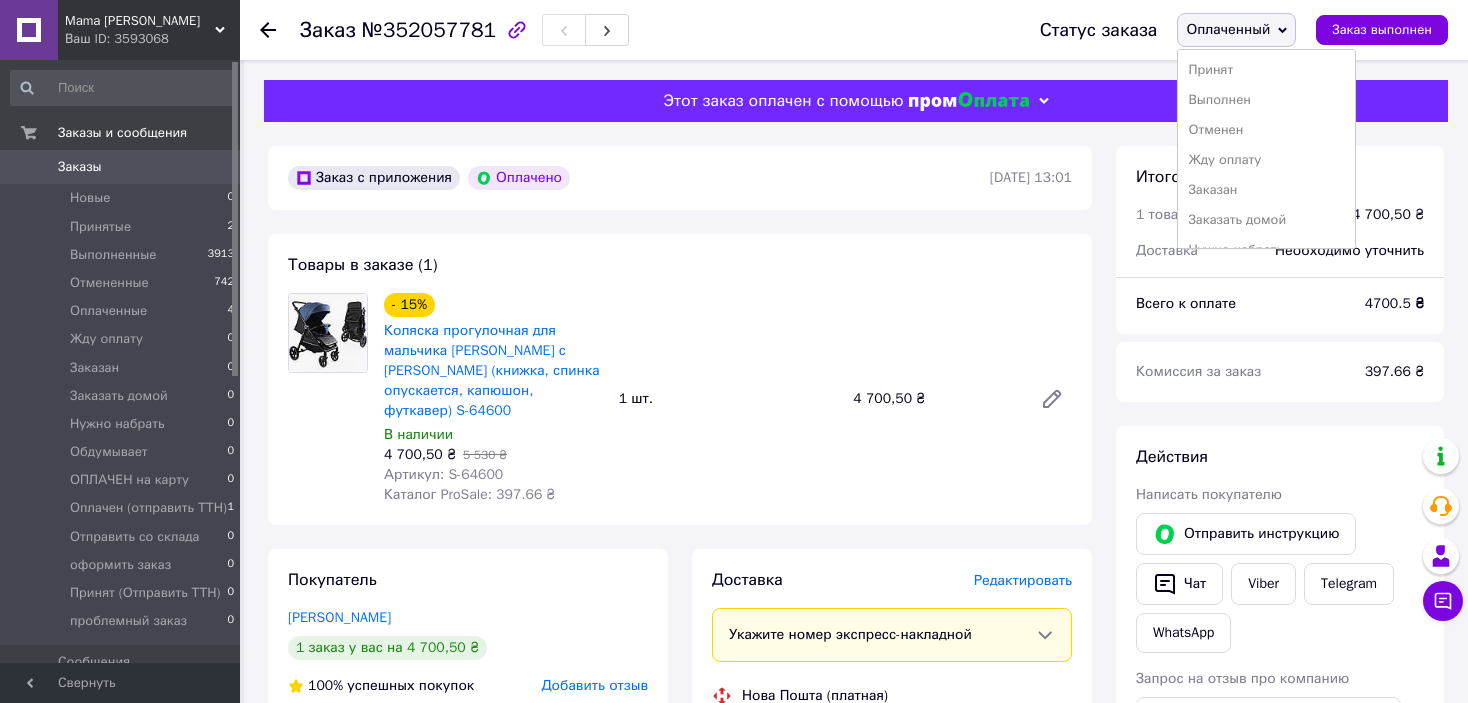 scroll, scrollTop: 100, scrollLeft: 0, axis: vertical 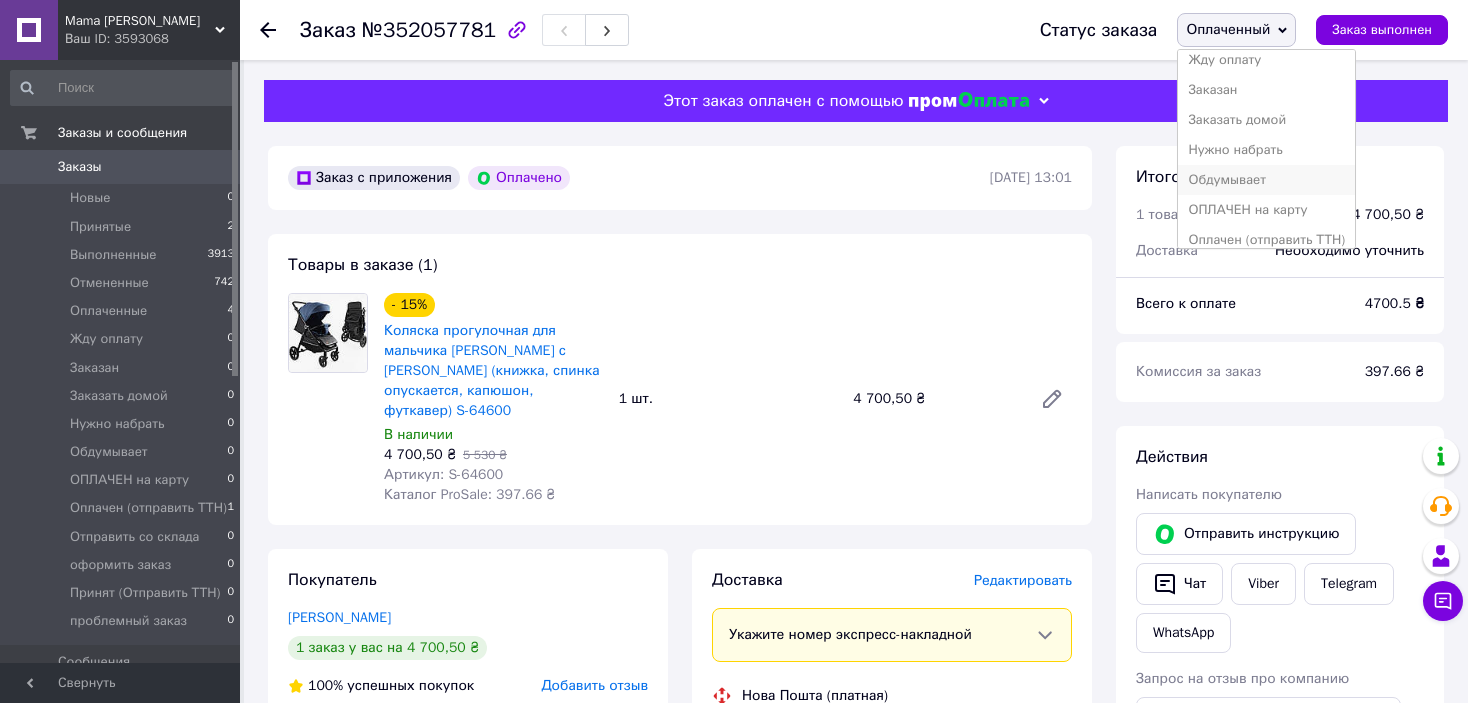click on "Обдумывает" at bounding box center [1266, 180] 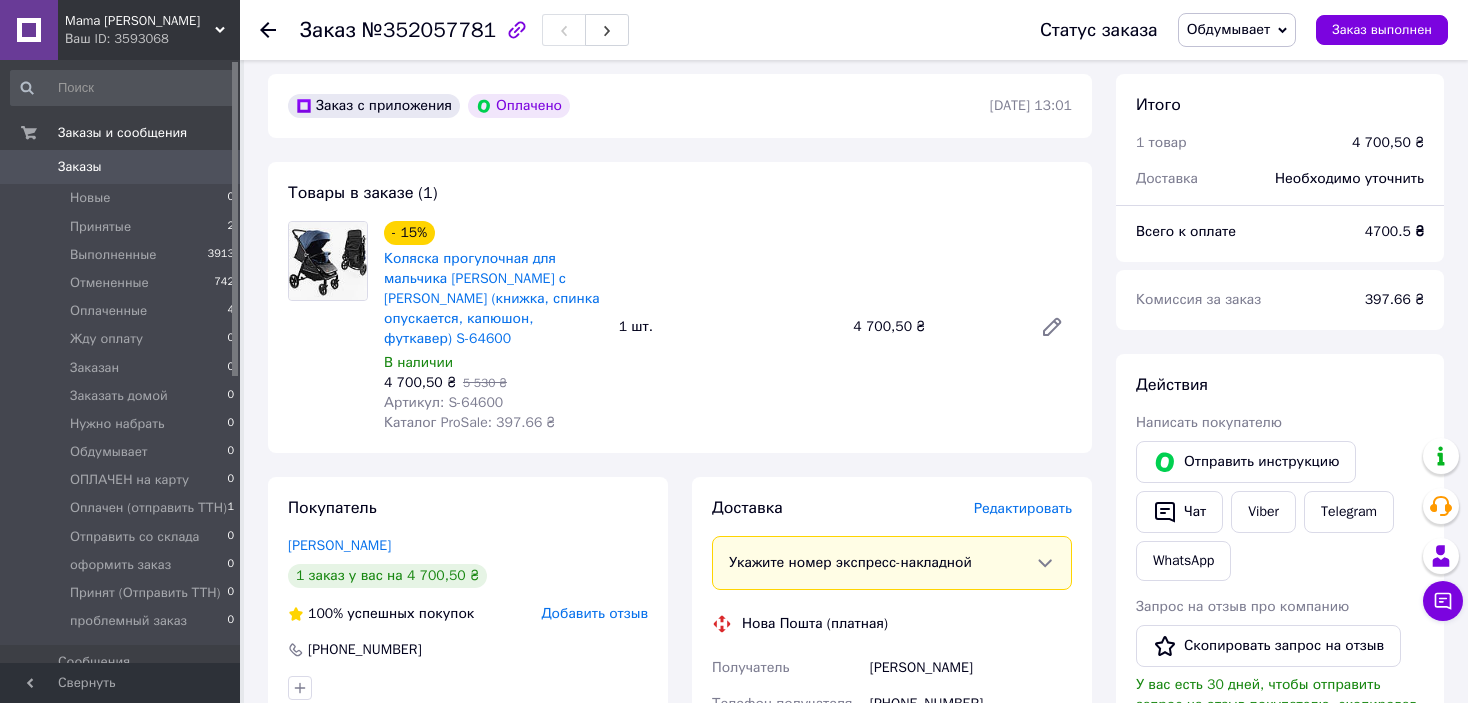 scroll, scrollTop: 0, scrollLeft: 0, axis: both 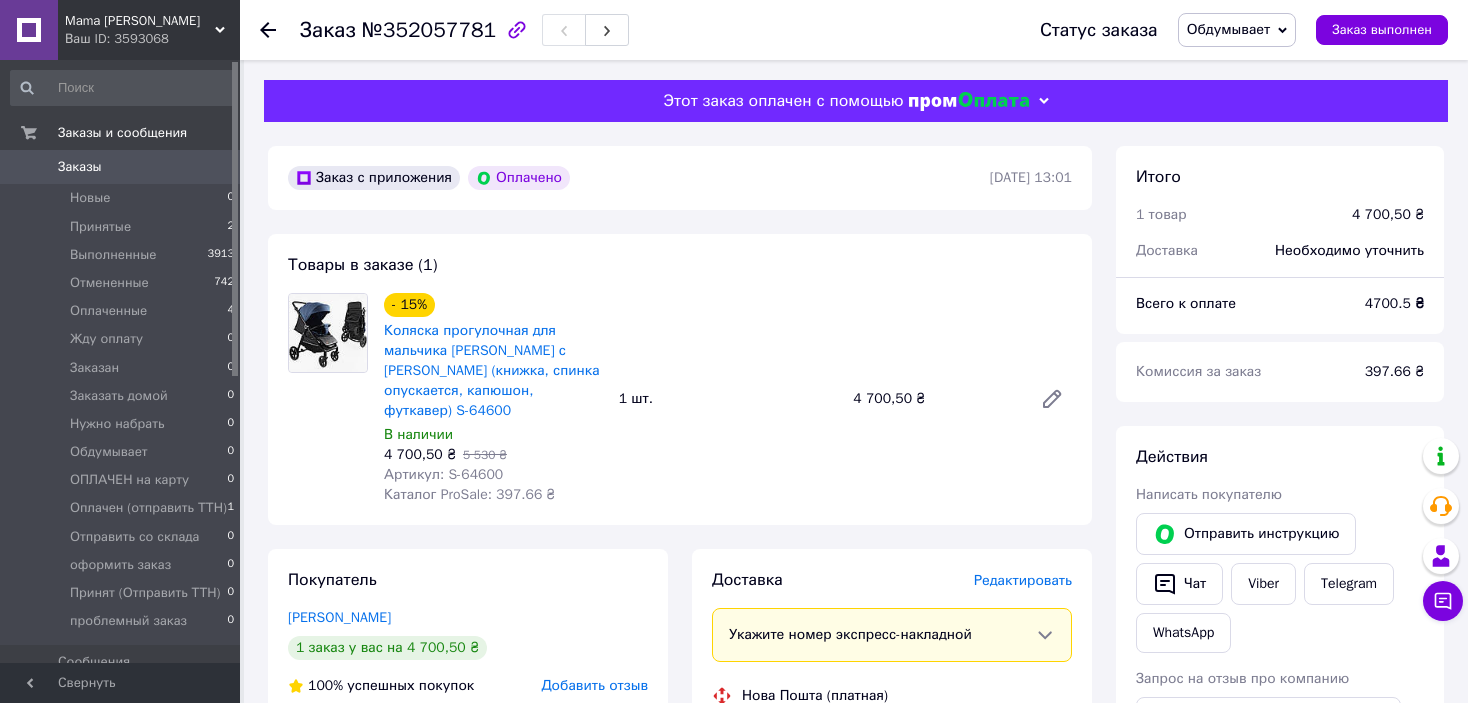 click on "Обдумывает" at bounding box center [1237, 30] 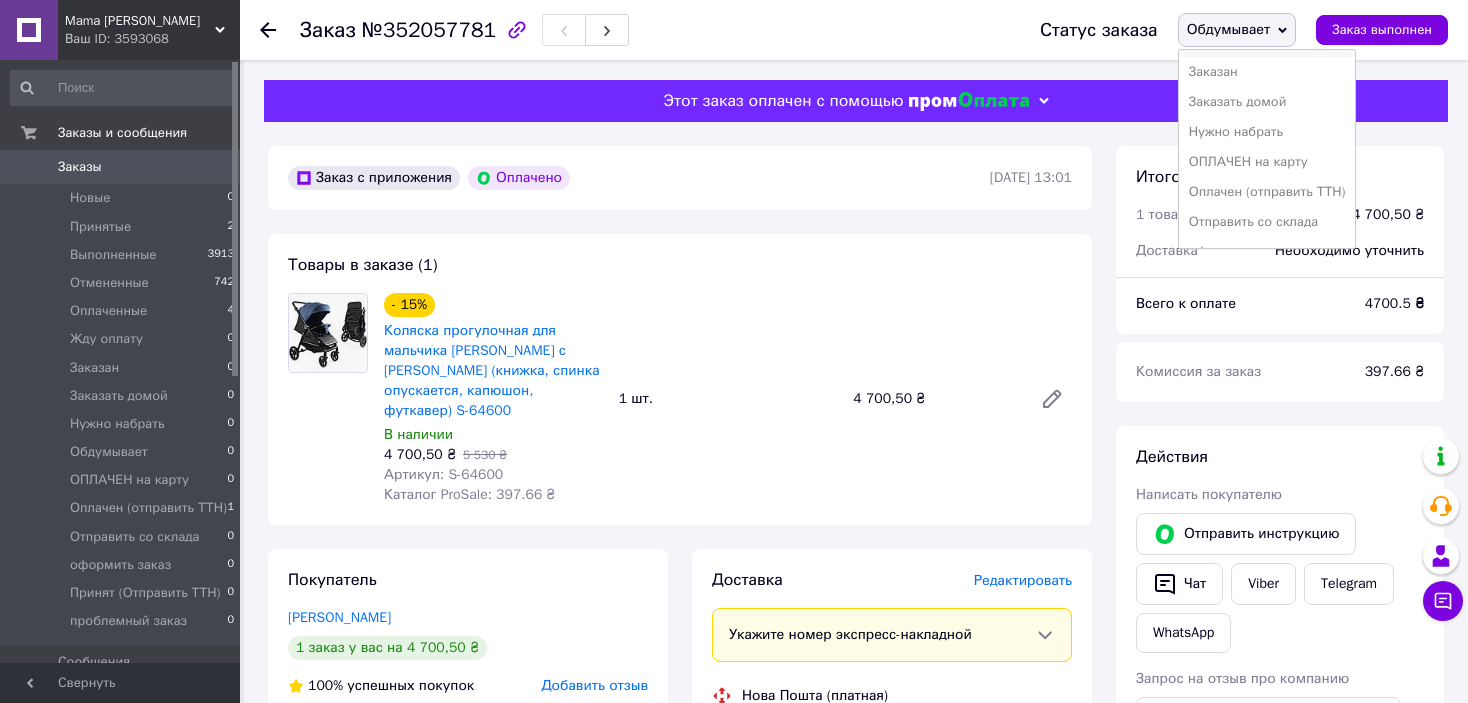 scroll, scrollTop: 232, scrollLeft: 0, axis: vertical 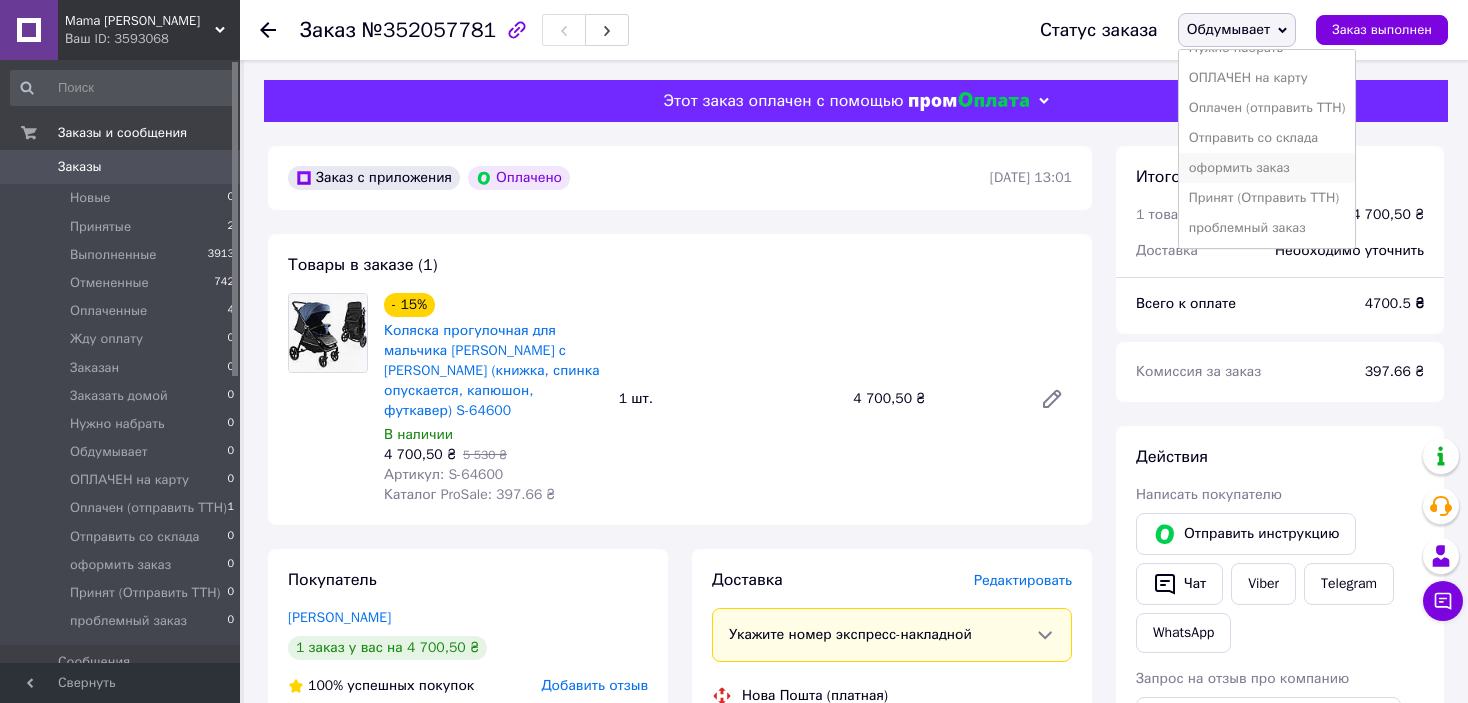click on "оформить заказ" at bounding box center [1267, 168] 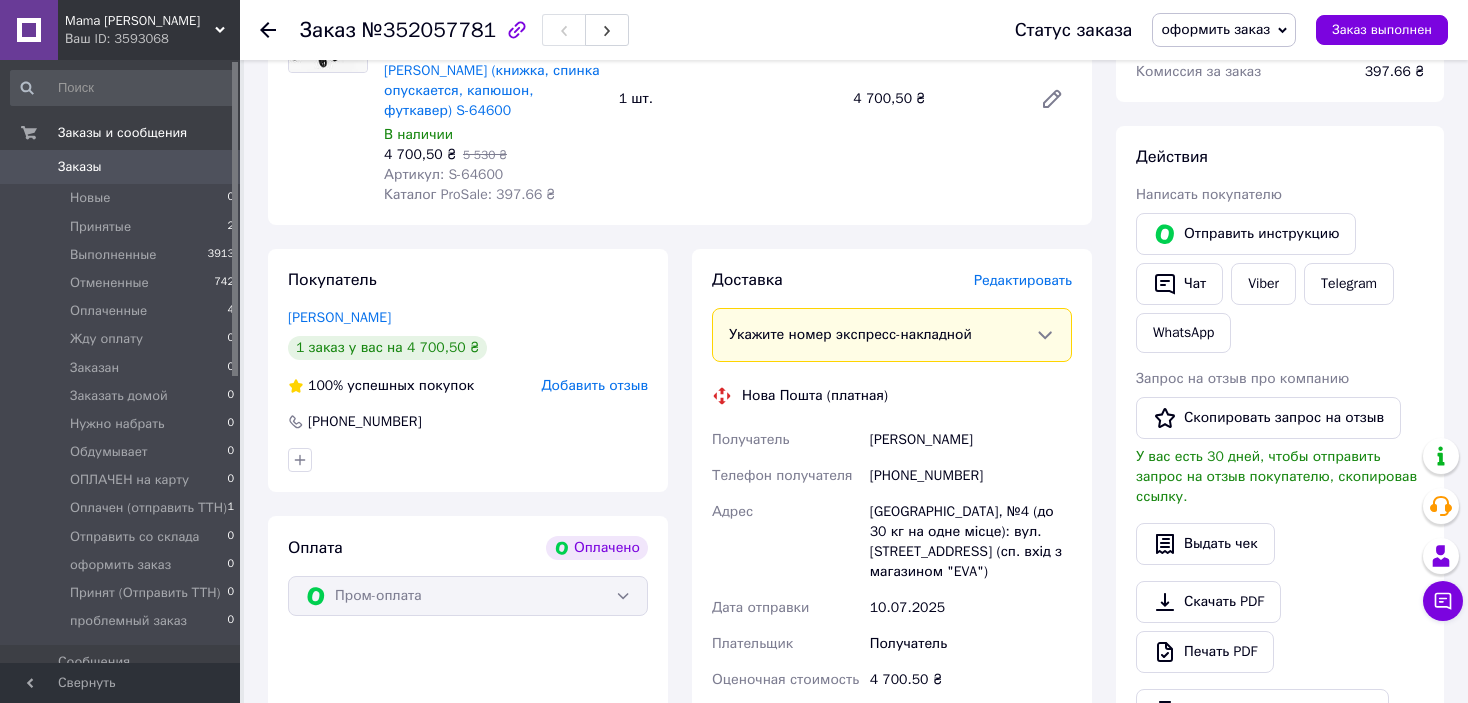 scroll, scrollTop: 200, scrollLeft: 0, axis: vertical 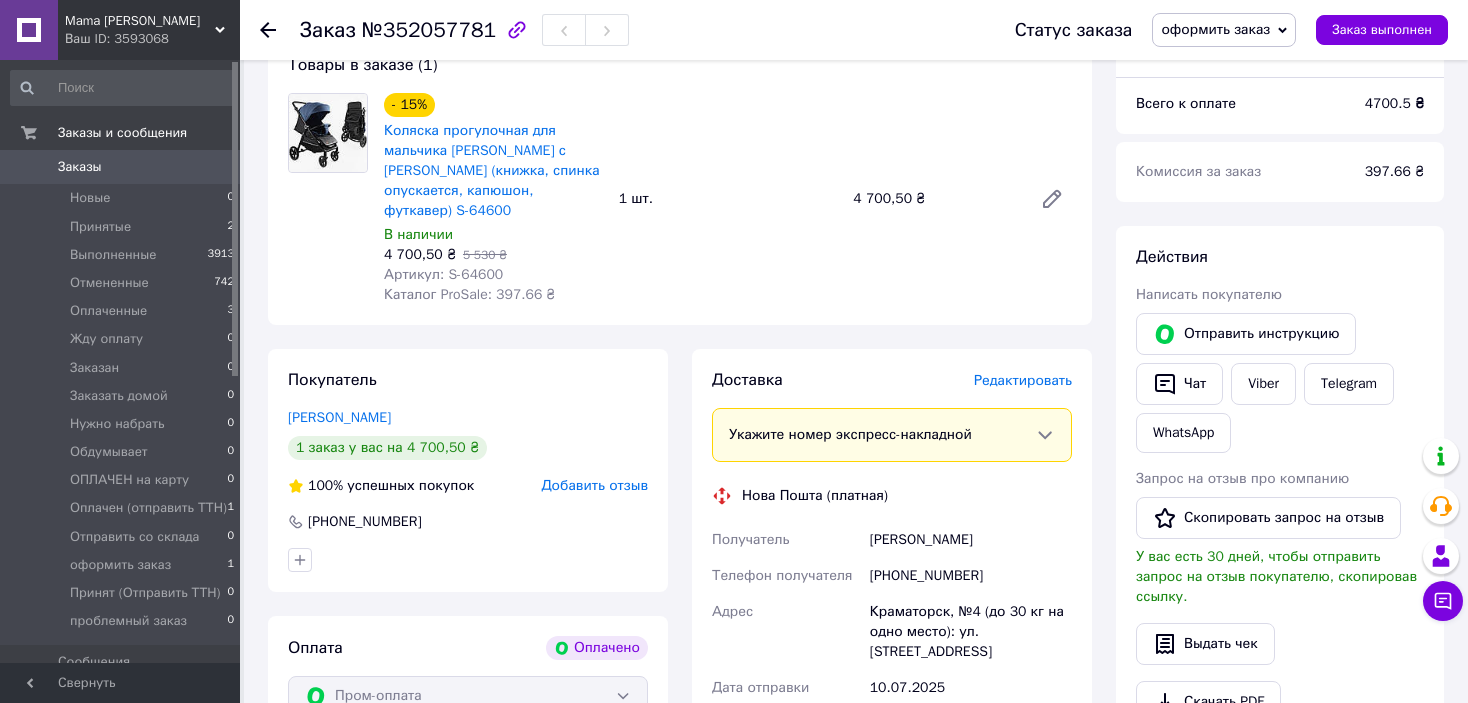 click on "Редактировать" at bounding box center [1023, 380] 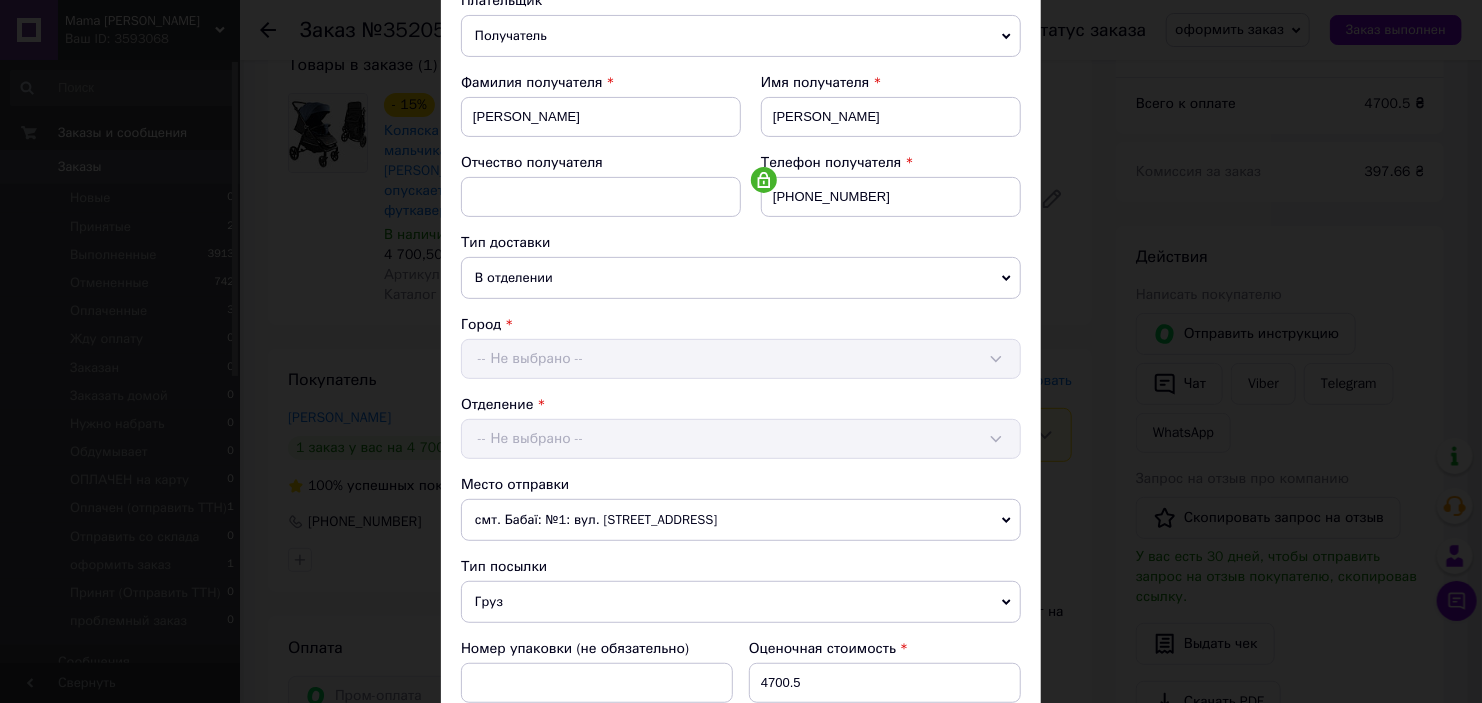 scroll, scrollTop: 400, scrollLeft: 0, axis: vertical 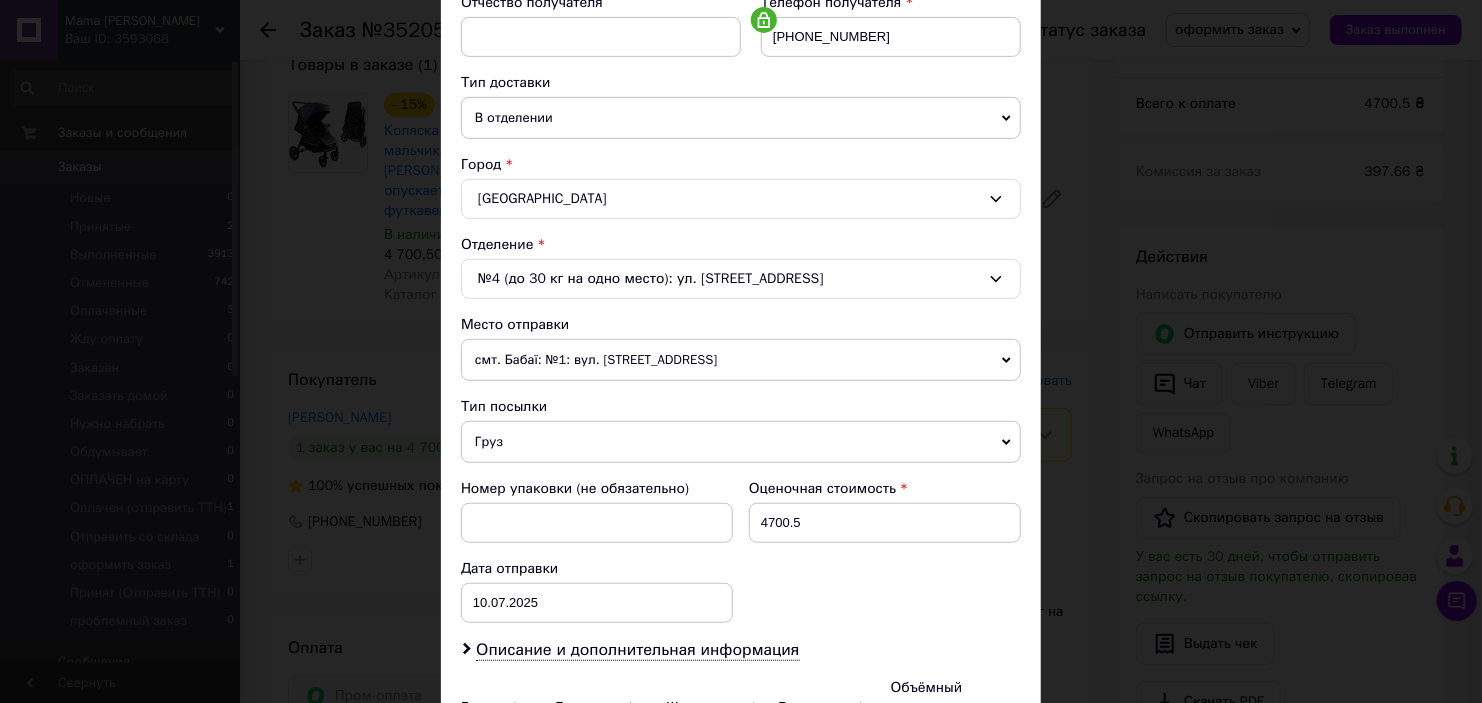 click on "смт. Бабаї: №1: вул. [STREET_ADDRESS]" at bounding box center (741, 360) 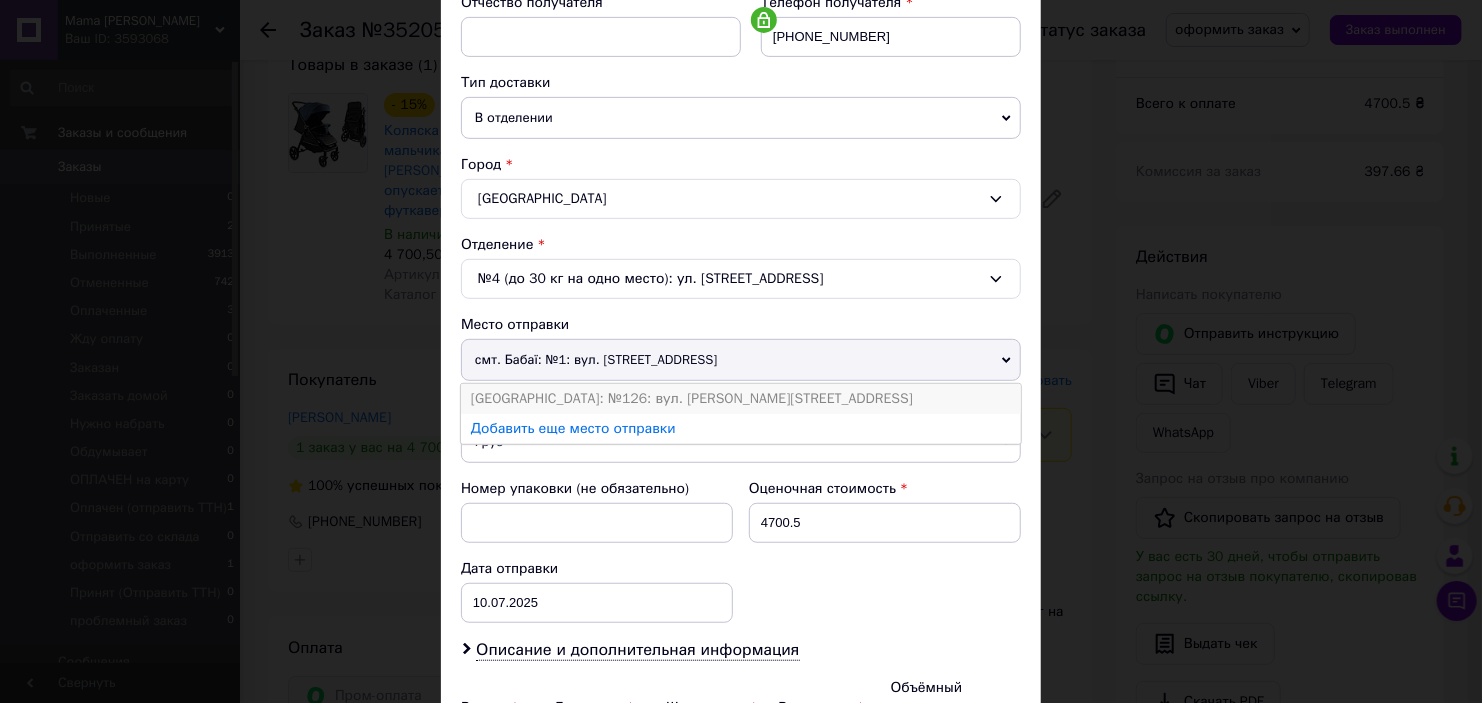 click on "[GEOGRAPHIC_DATA]: №126: вул. [PERSON_NAME][STREET_ADDRESS]" at bounding box center (741, 399) 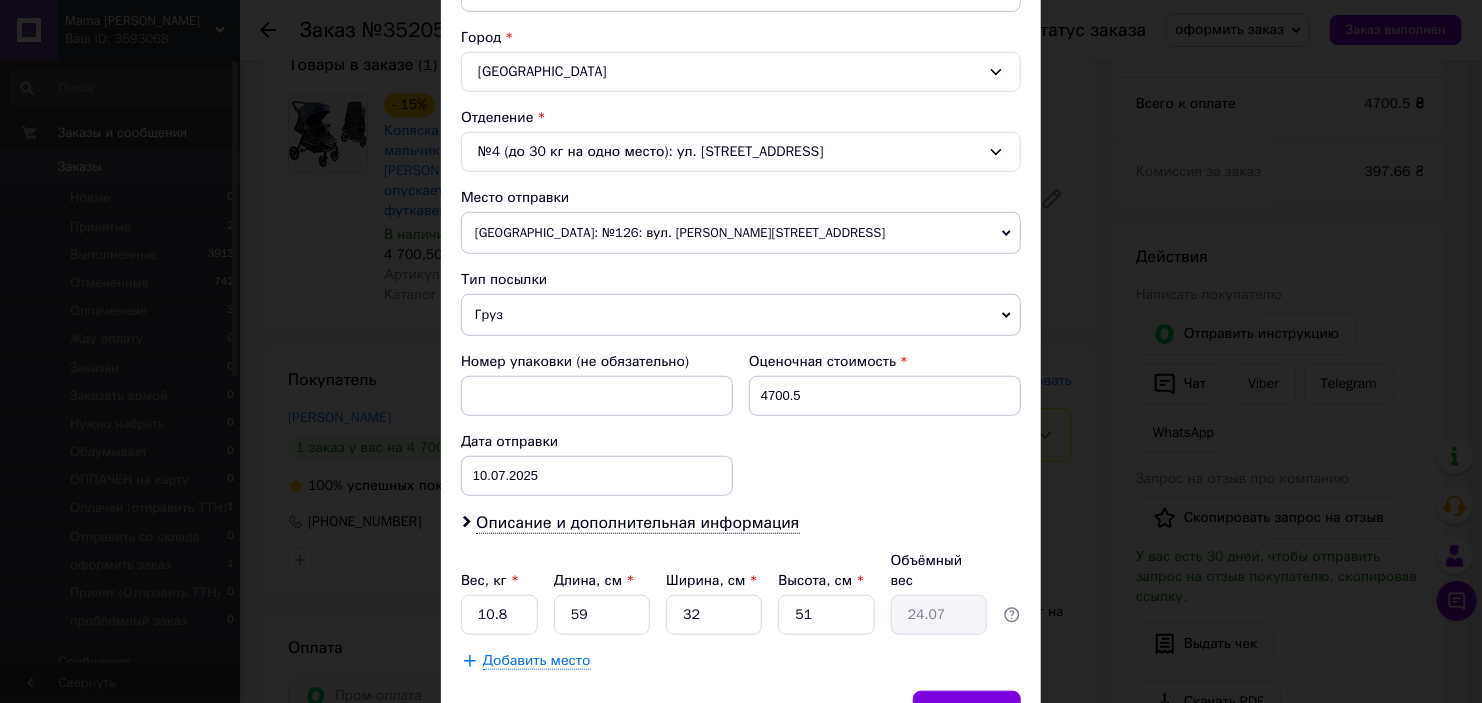 scroll, scrollTop: 619, scrollLeft: 0, axis: vertical 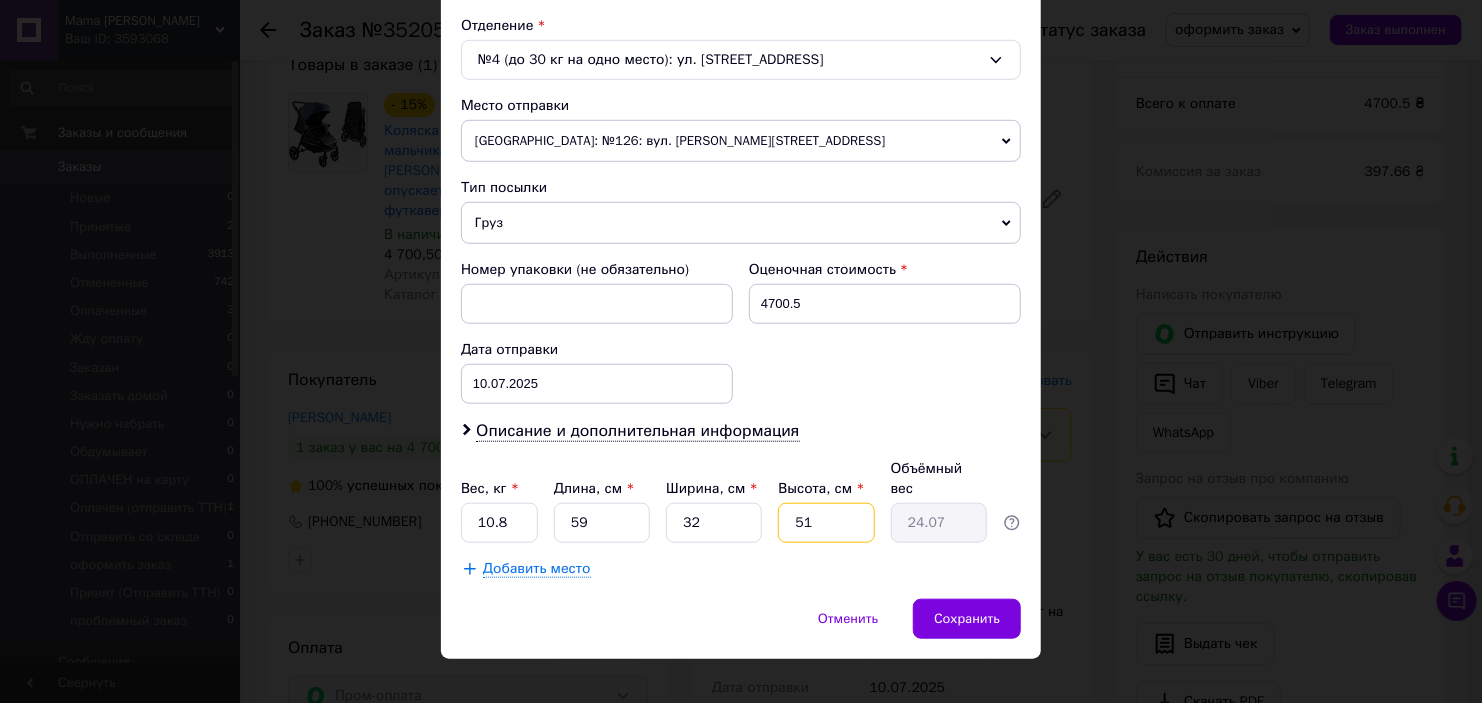drag, startPoint x: 817, startPoint y: 507, endPoint x: 782, endPoint y: 514, distance: 35.69314 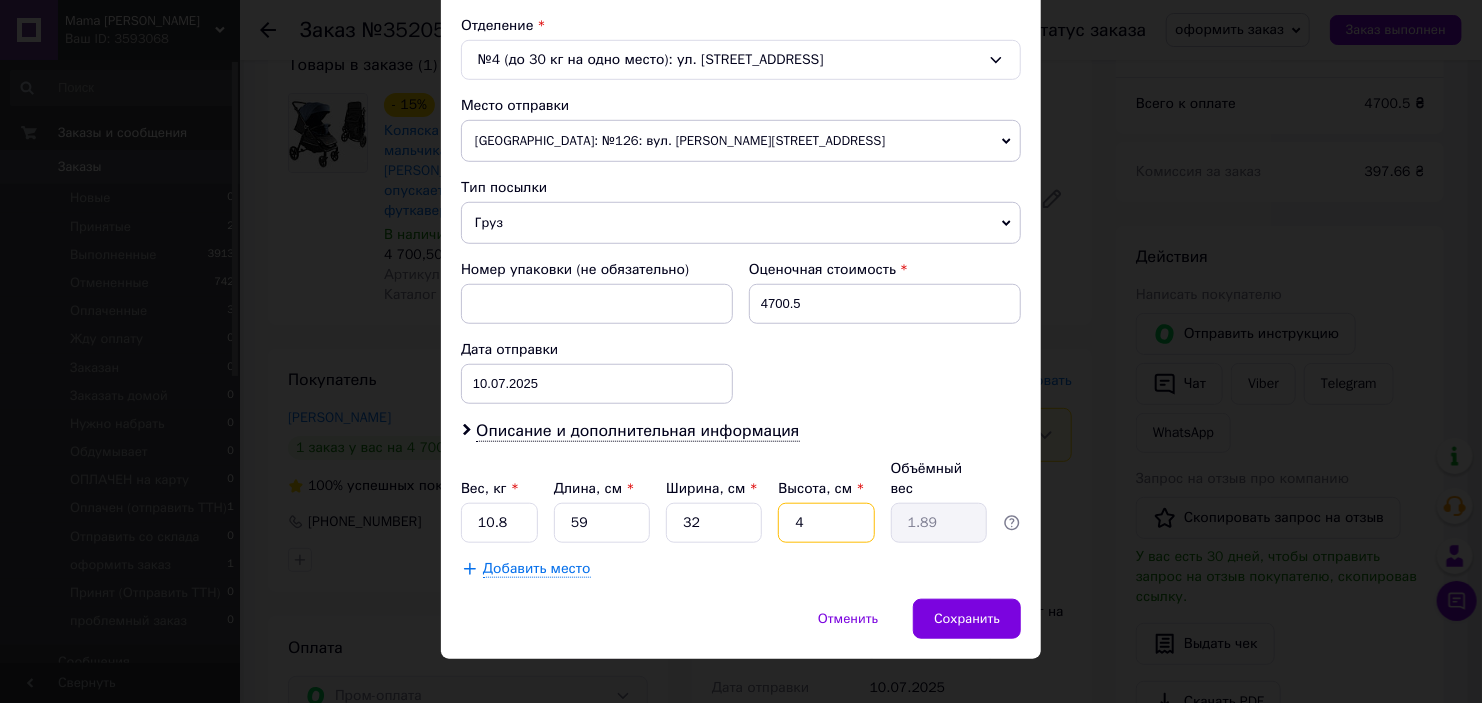 type on "45" 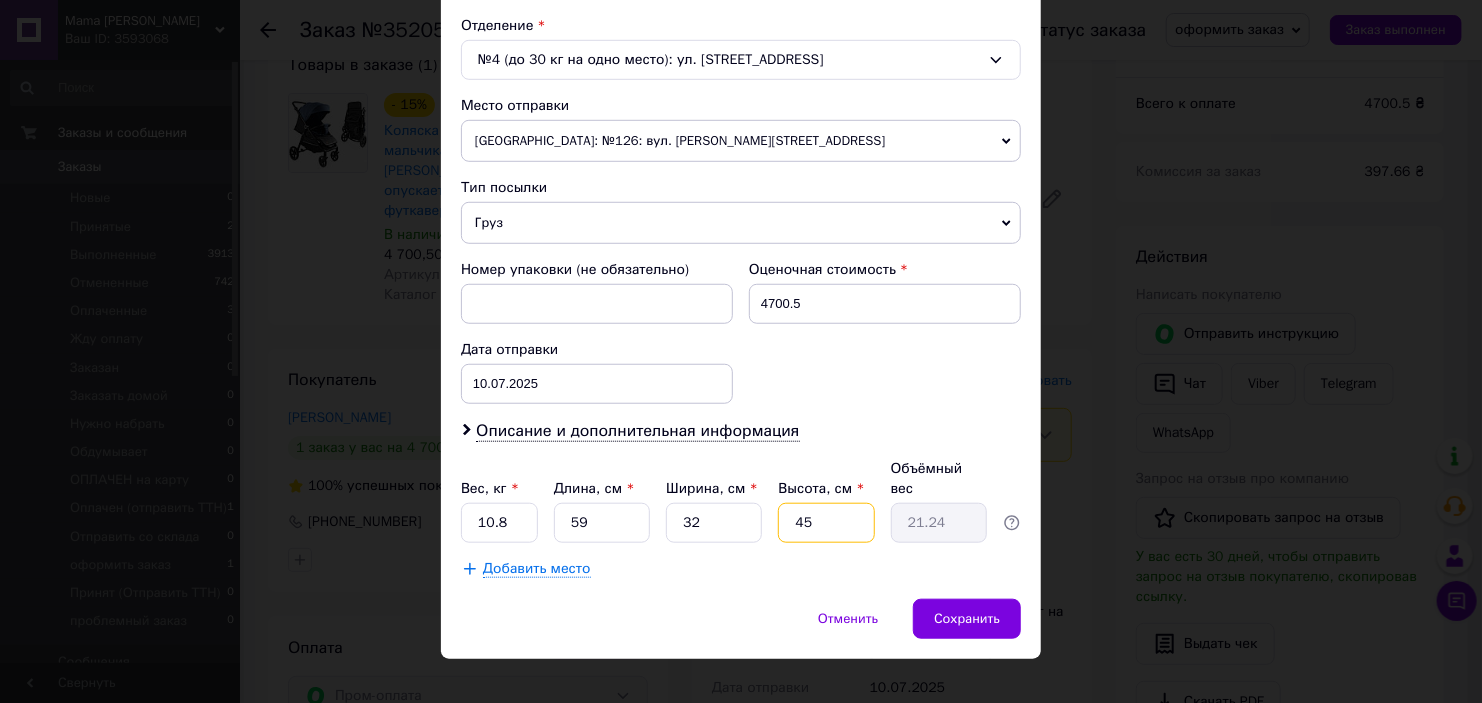 type on "45" 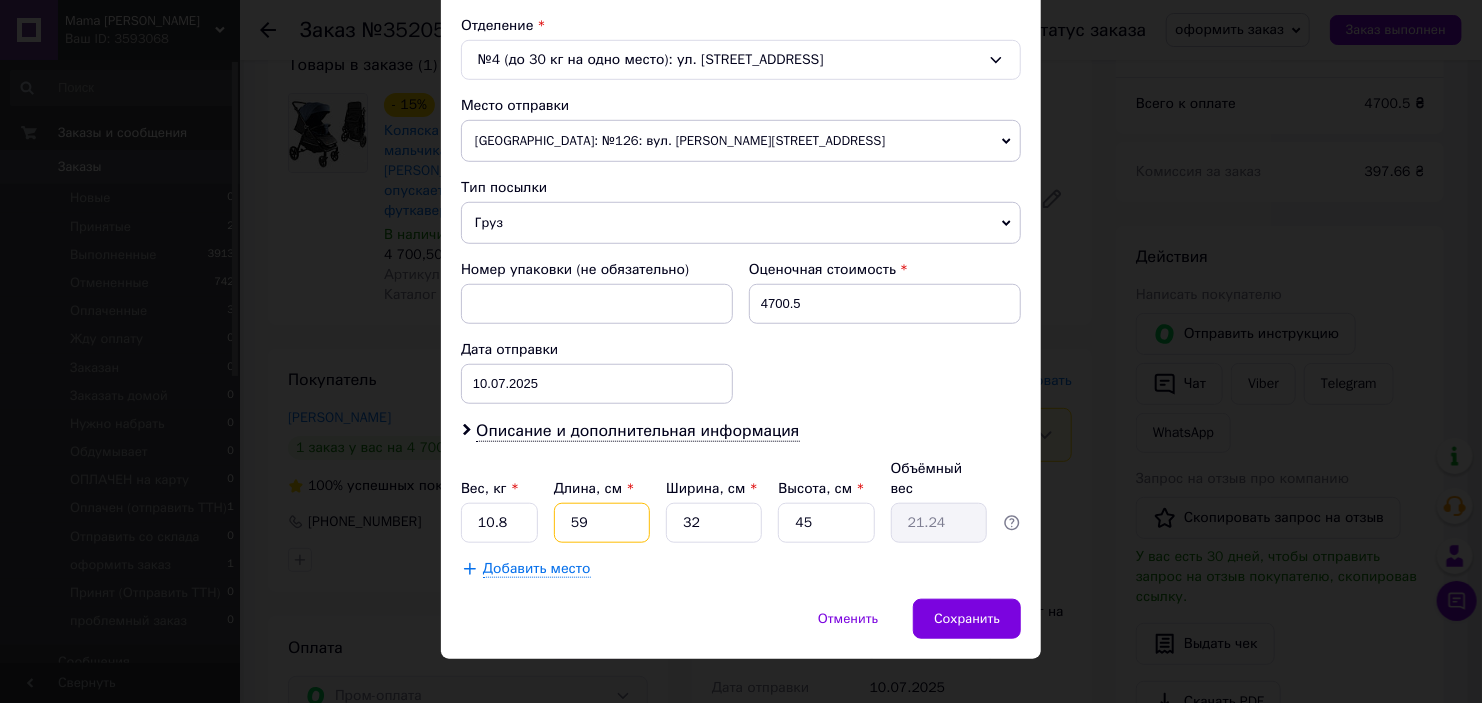 drag, startPoint x: 583, startPoint y: 498, endPoint x: 565, endPoint y: 502, distance: 18.439089 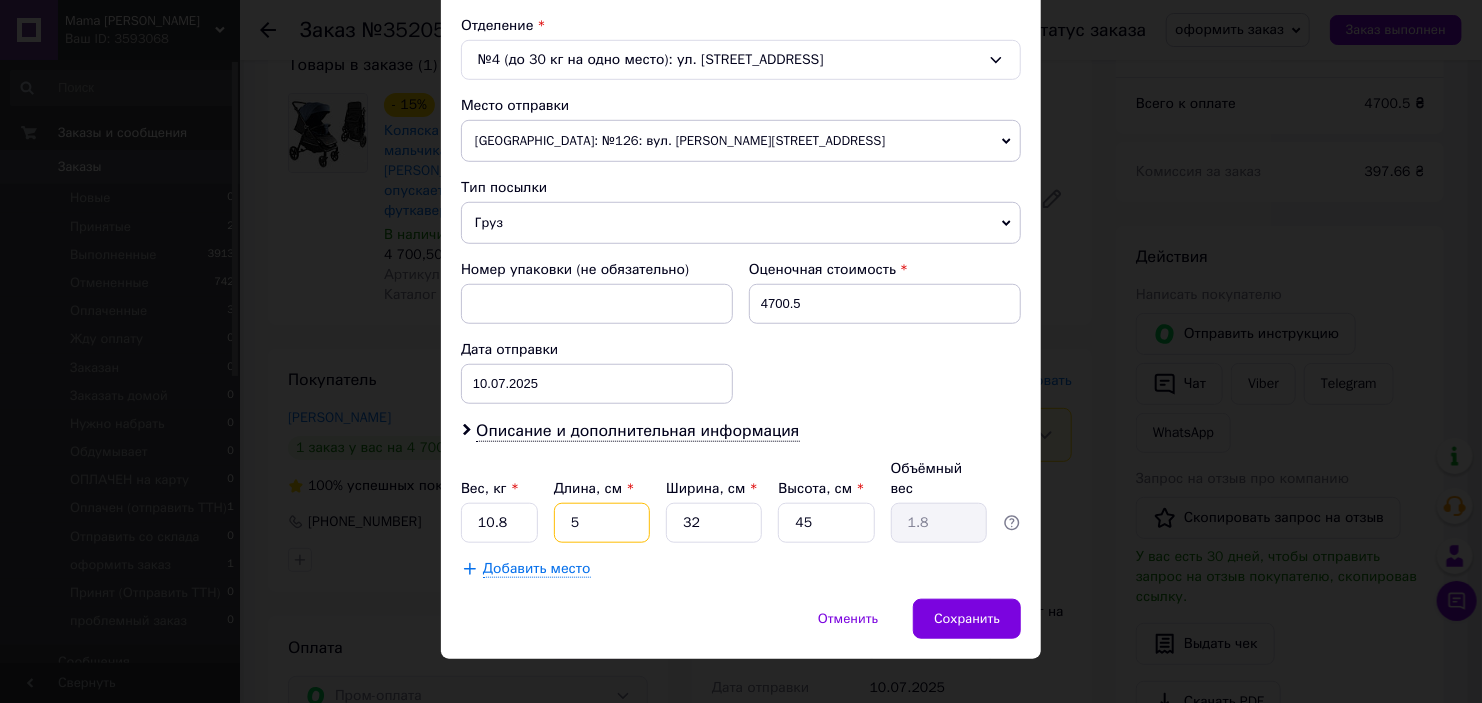 type on "50" 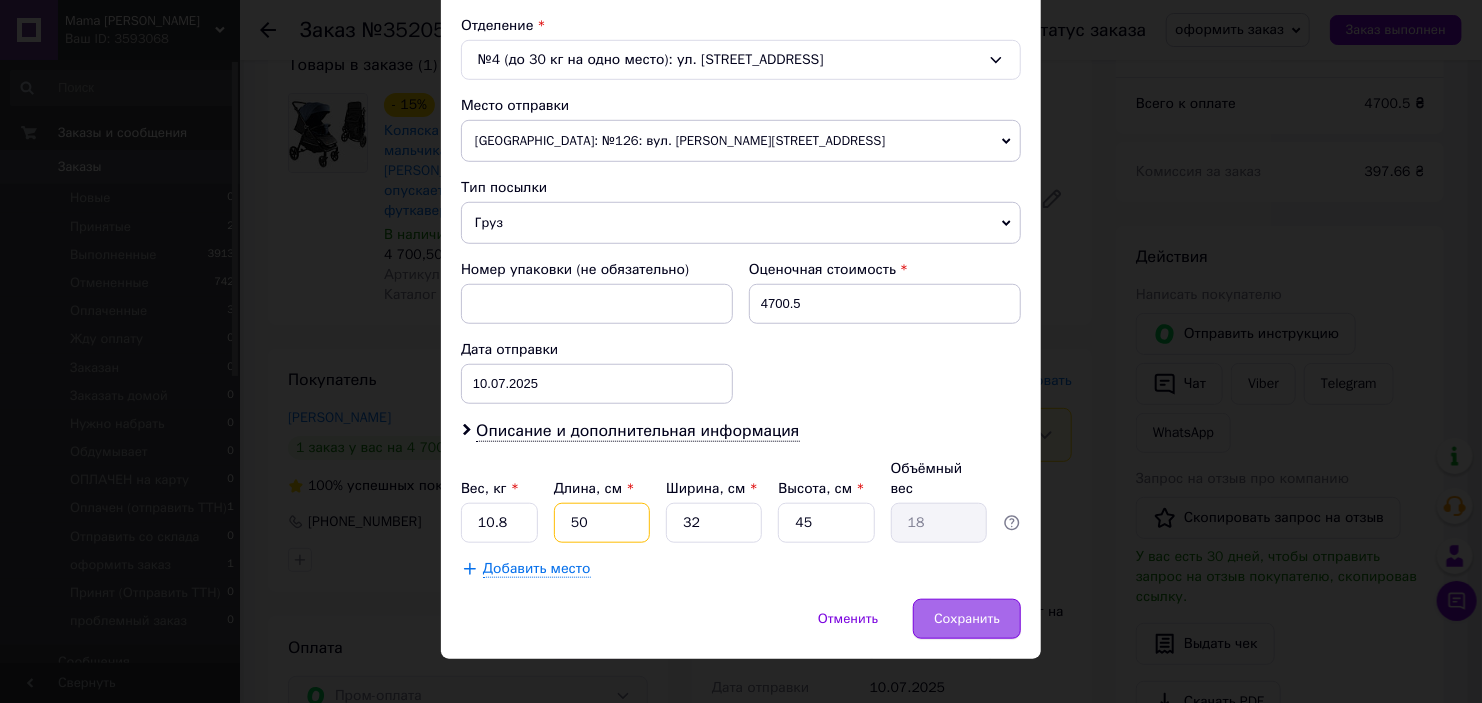 type on "50" 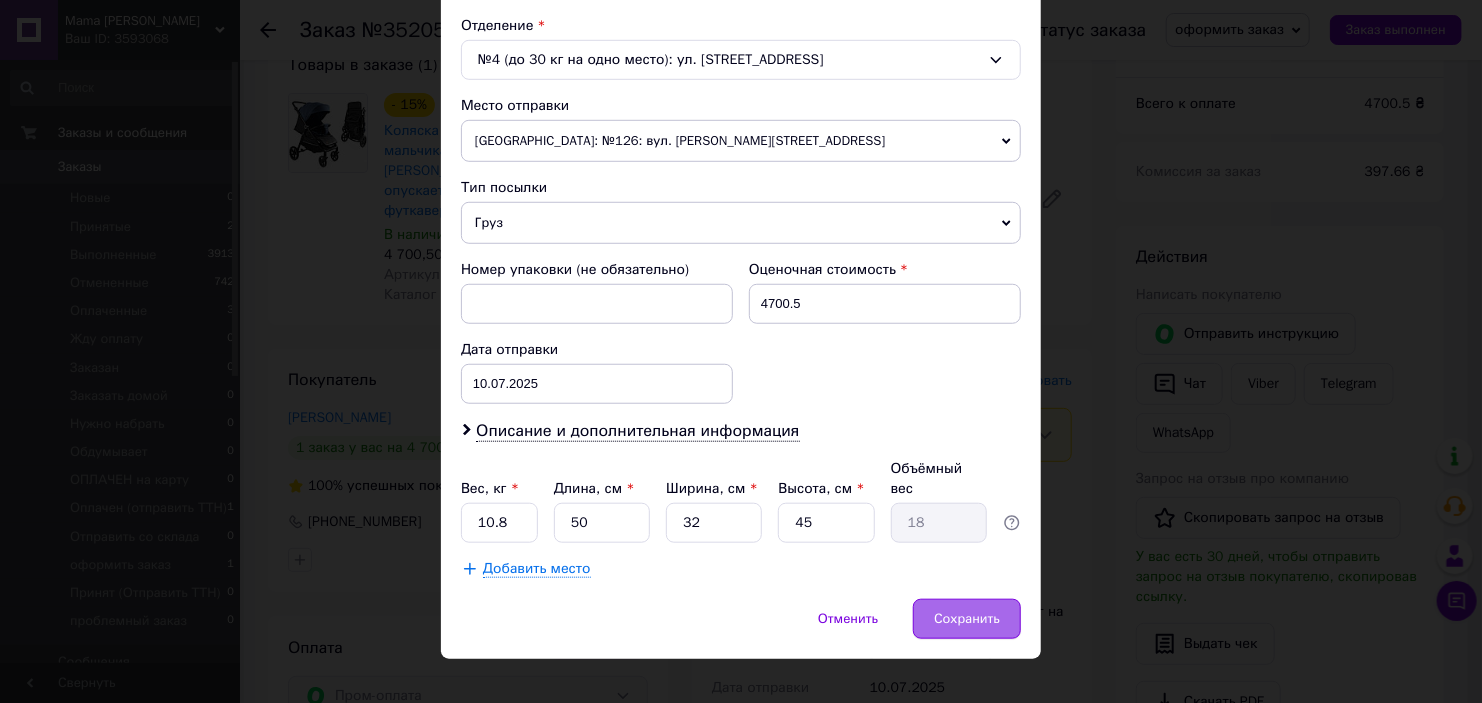 click on "Сохранить" at bounding box center (967, 619) 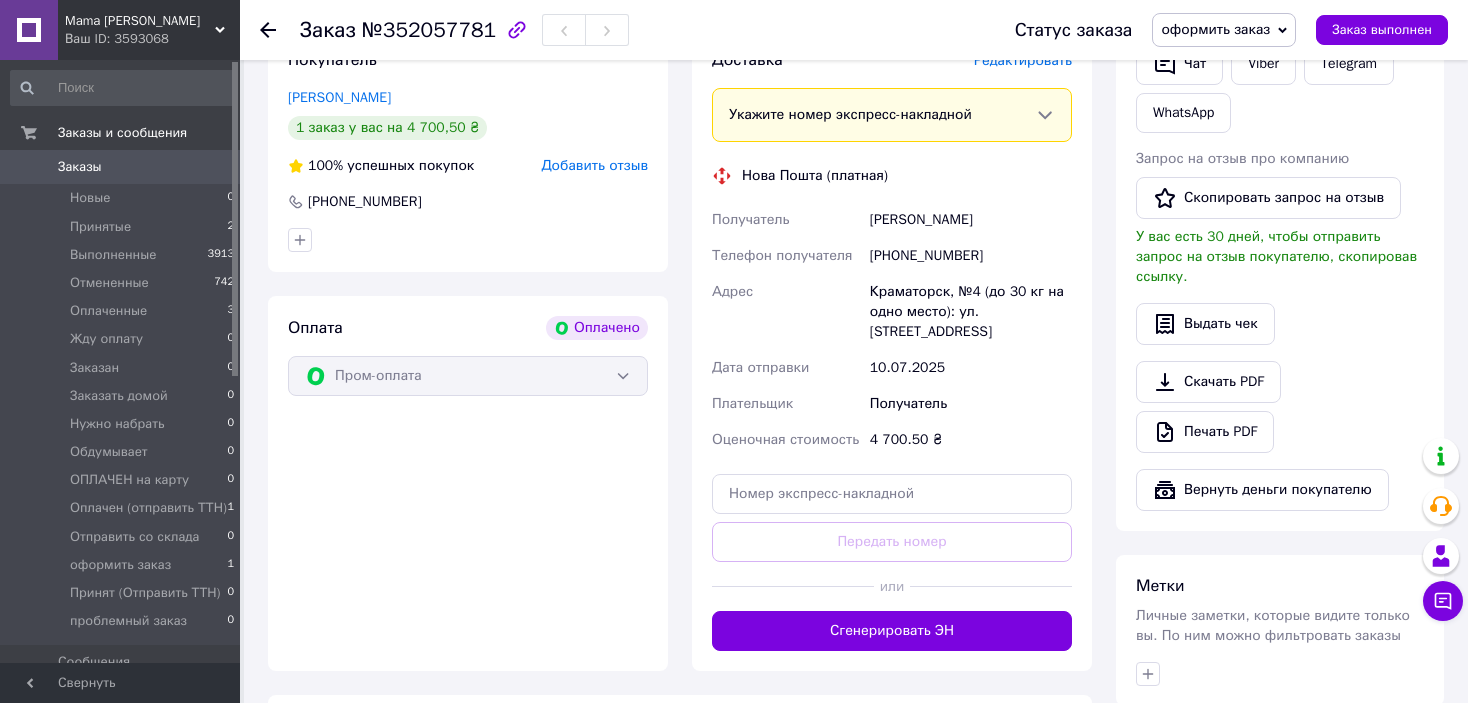 scroll, scrollTop: 800, scrollLeft: 0, axis: vertical 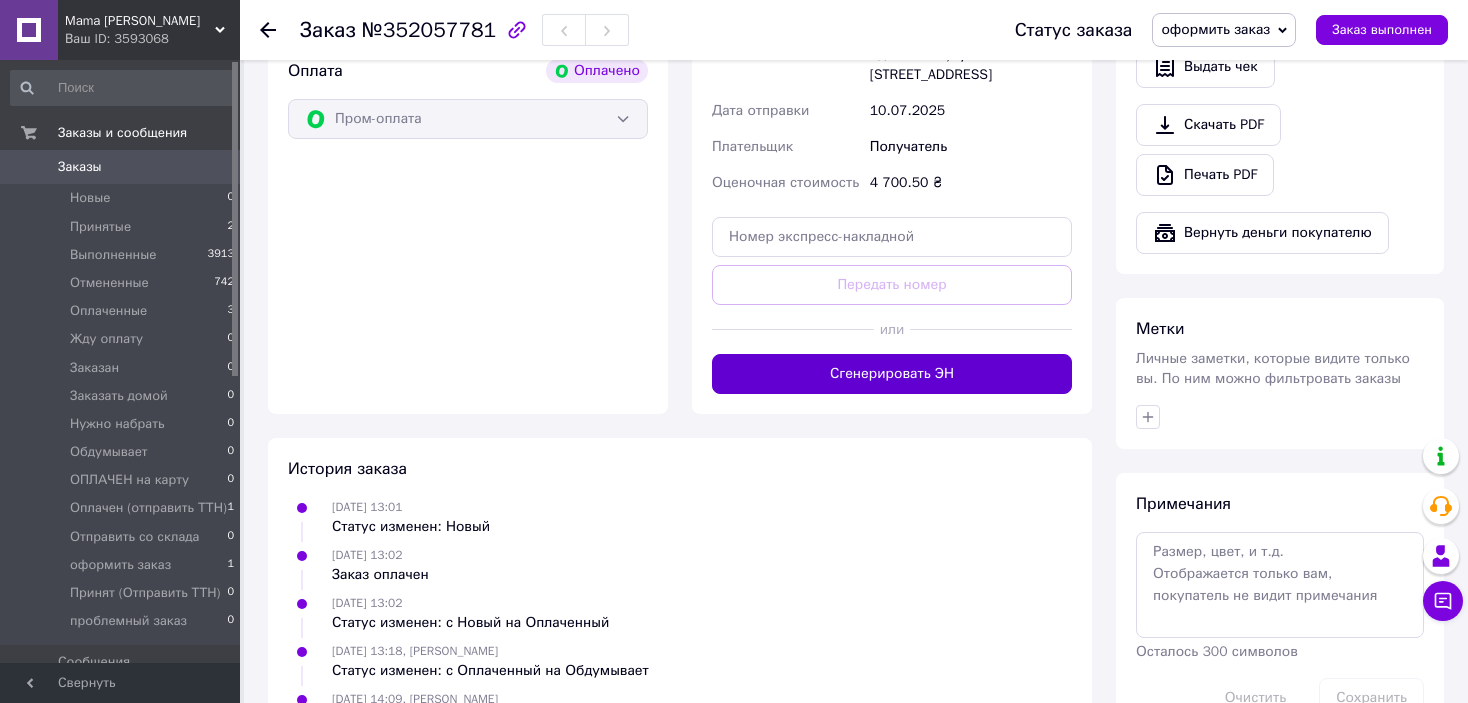 click on "Сгенерировать ЭН" at bounding box center [892, 374] 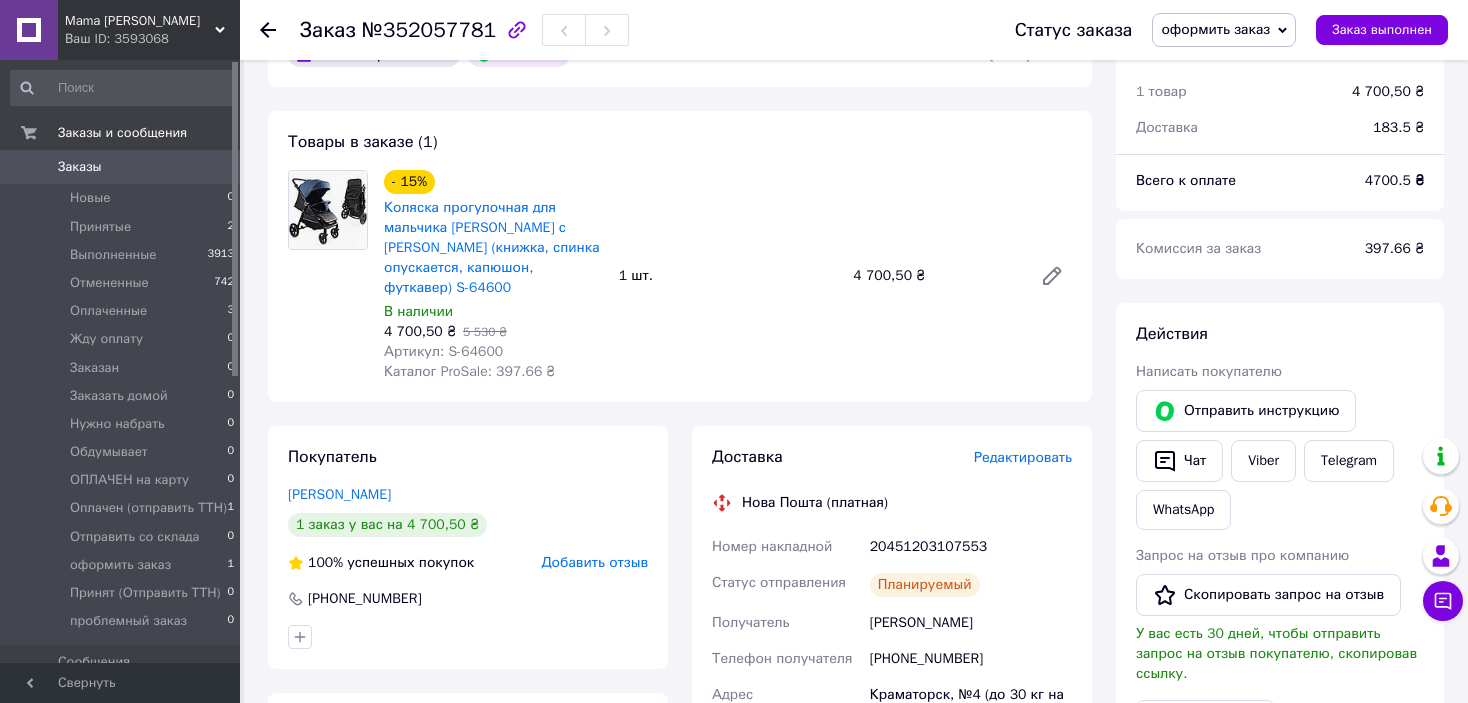 scroll, scrollTop: 277, scrollLeft: 0, axis: vertical 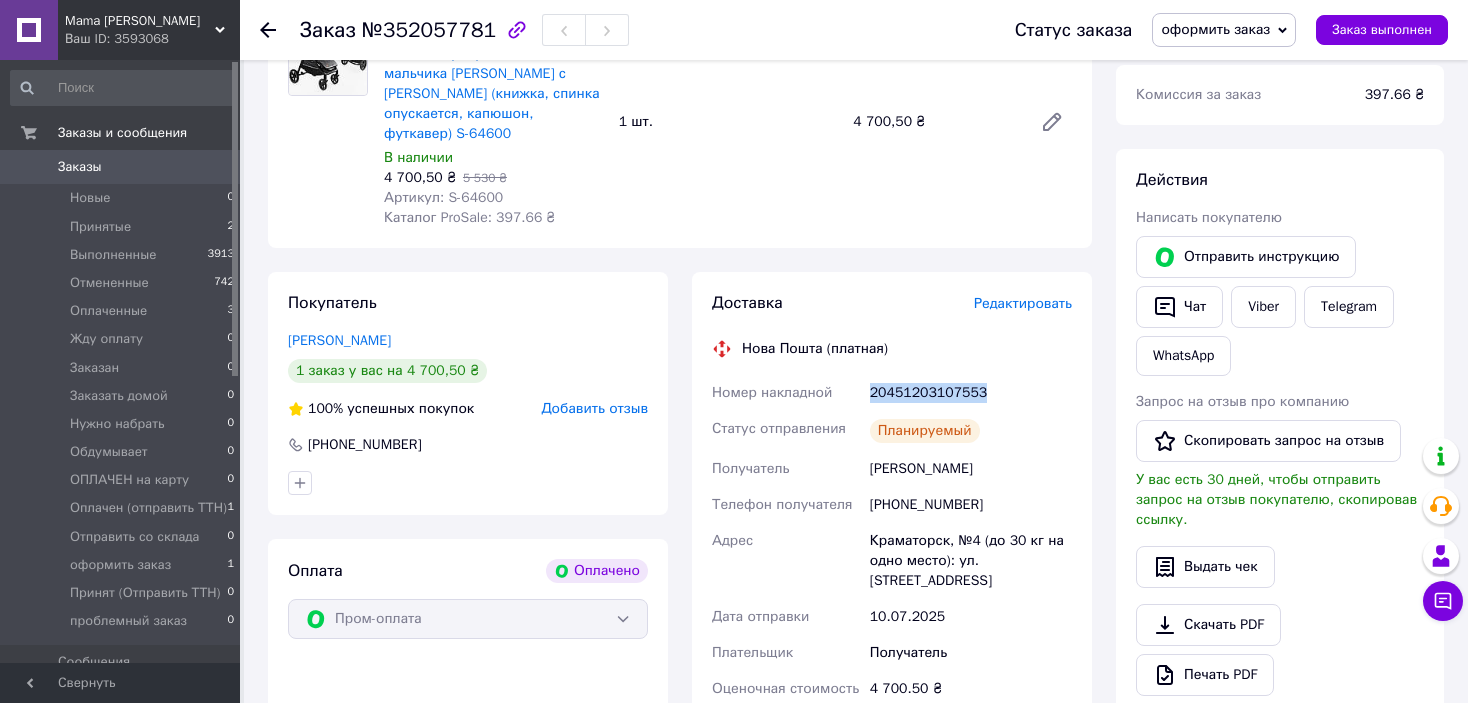 drag, startPoint x: 869, startPoint y: 375, endPoint x: 976, endPoint y: 378, distance: 107.042046 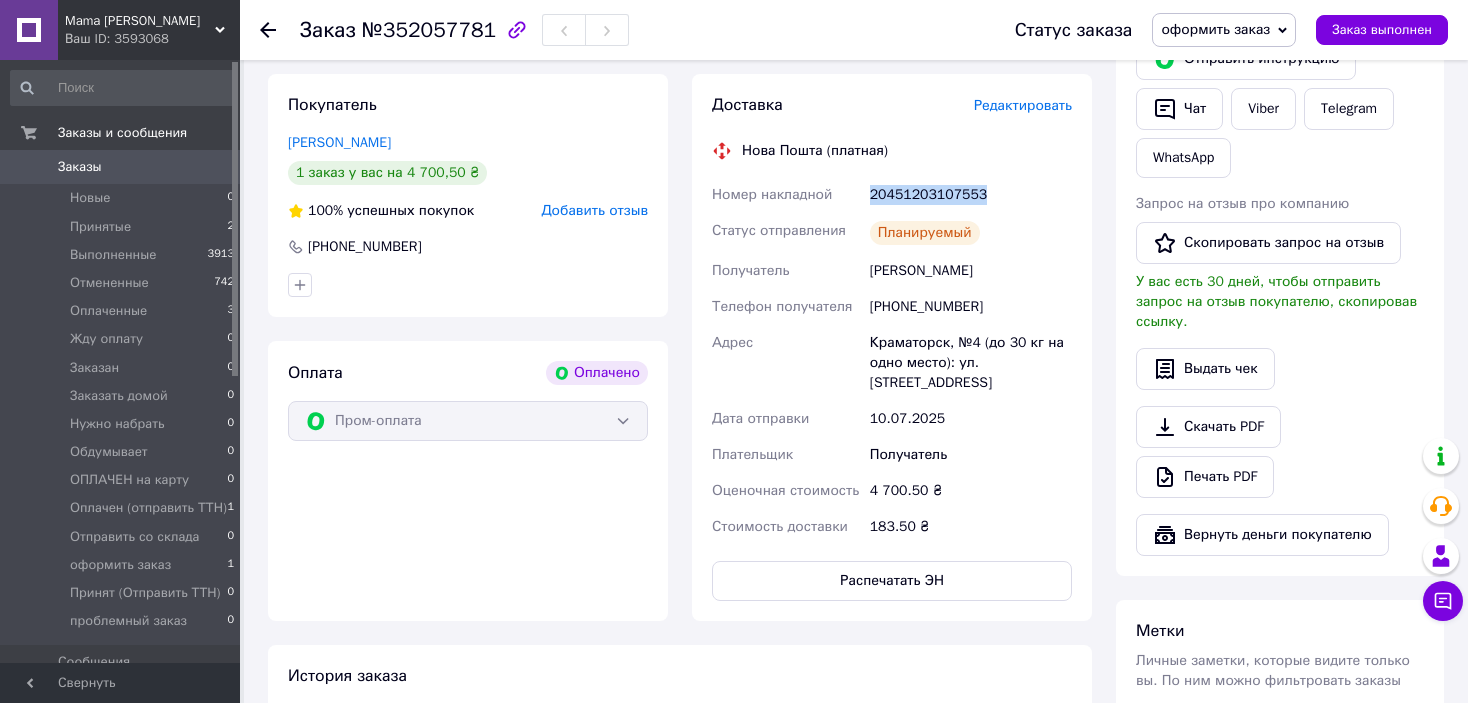 scroll, scrollTop: 477, scrollLeft: 0, axis: vertical 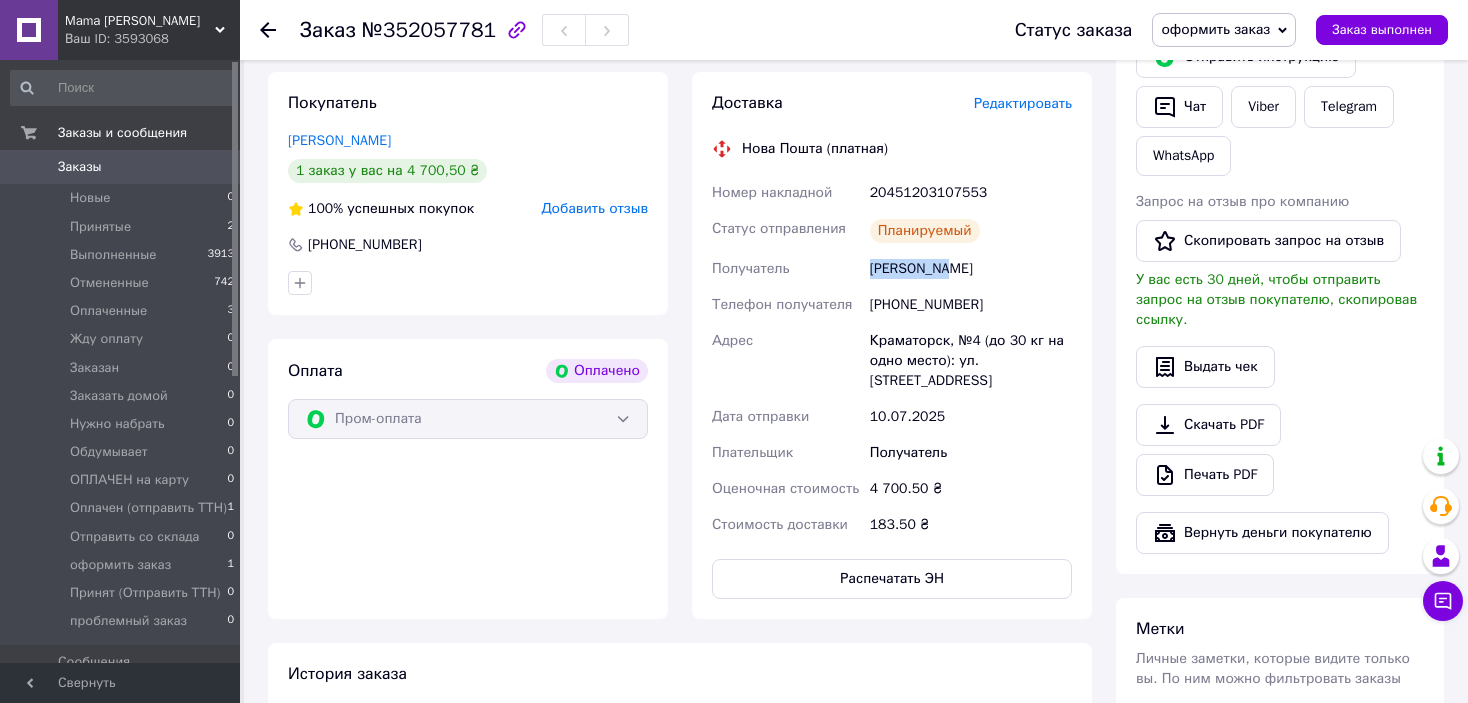 drag, startPoint x: 873, startPoint y: 248, endPoint x: 945, endPoint y: 248, distance: 72 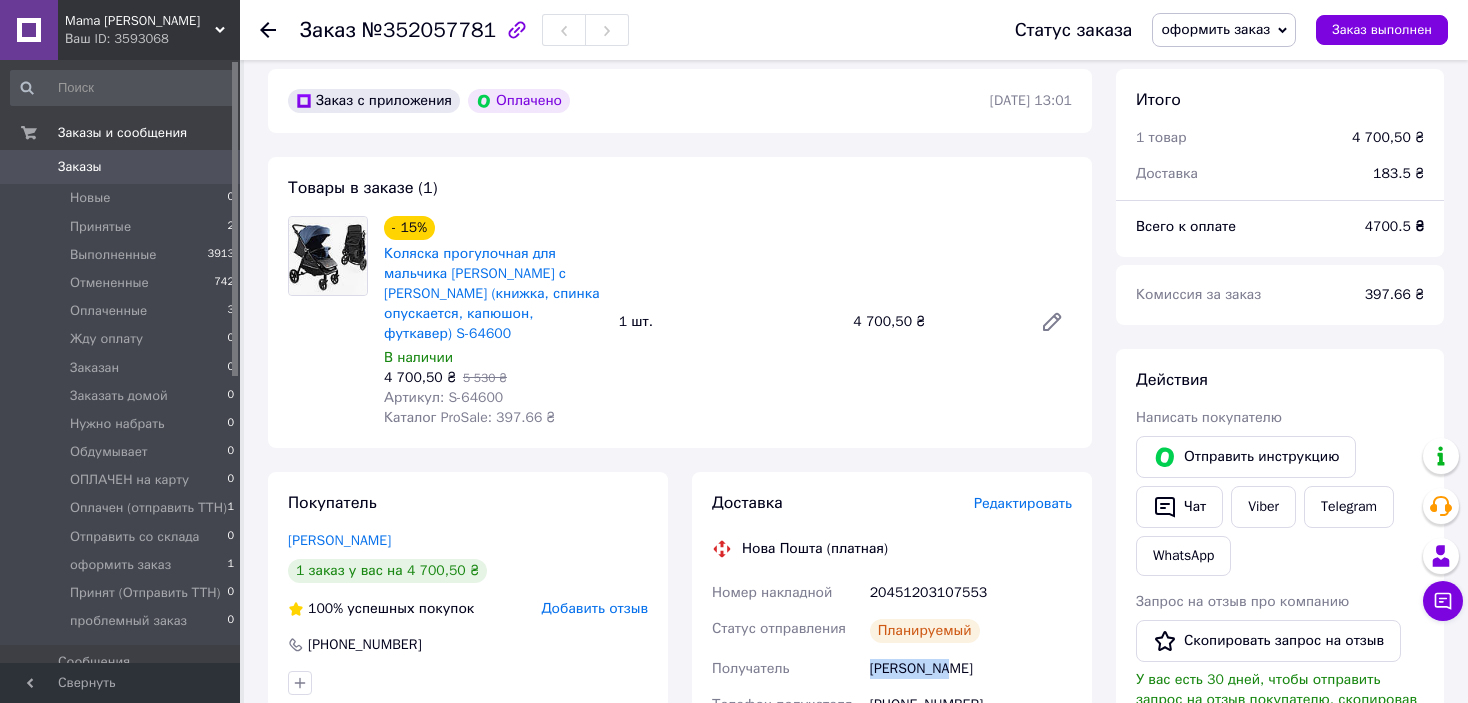scroll, scrollTop: 0, scrollLeft: 0, axis: both 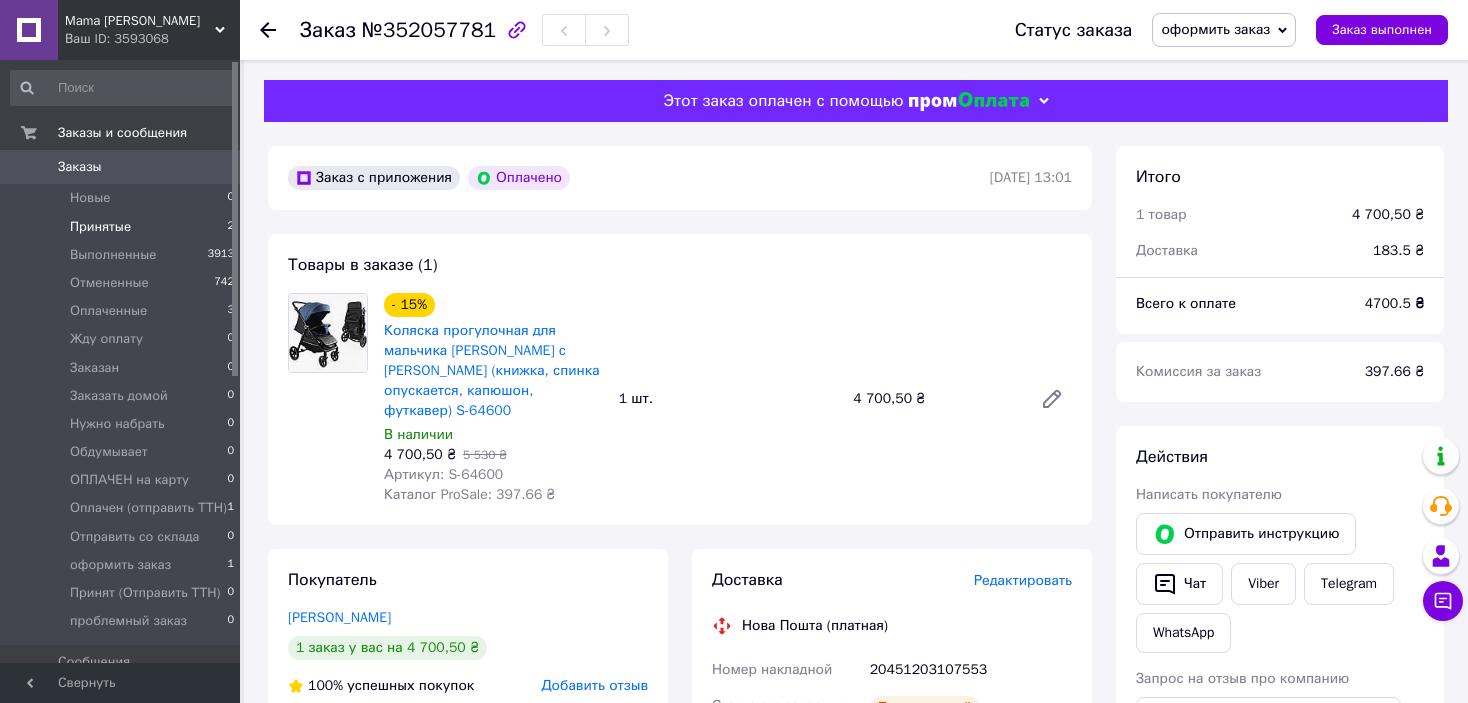 click on "Принятые 2" at bounding box center [123, 227] 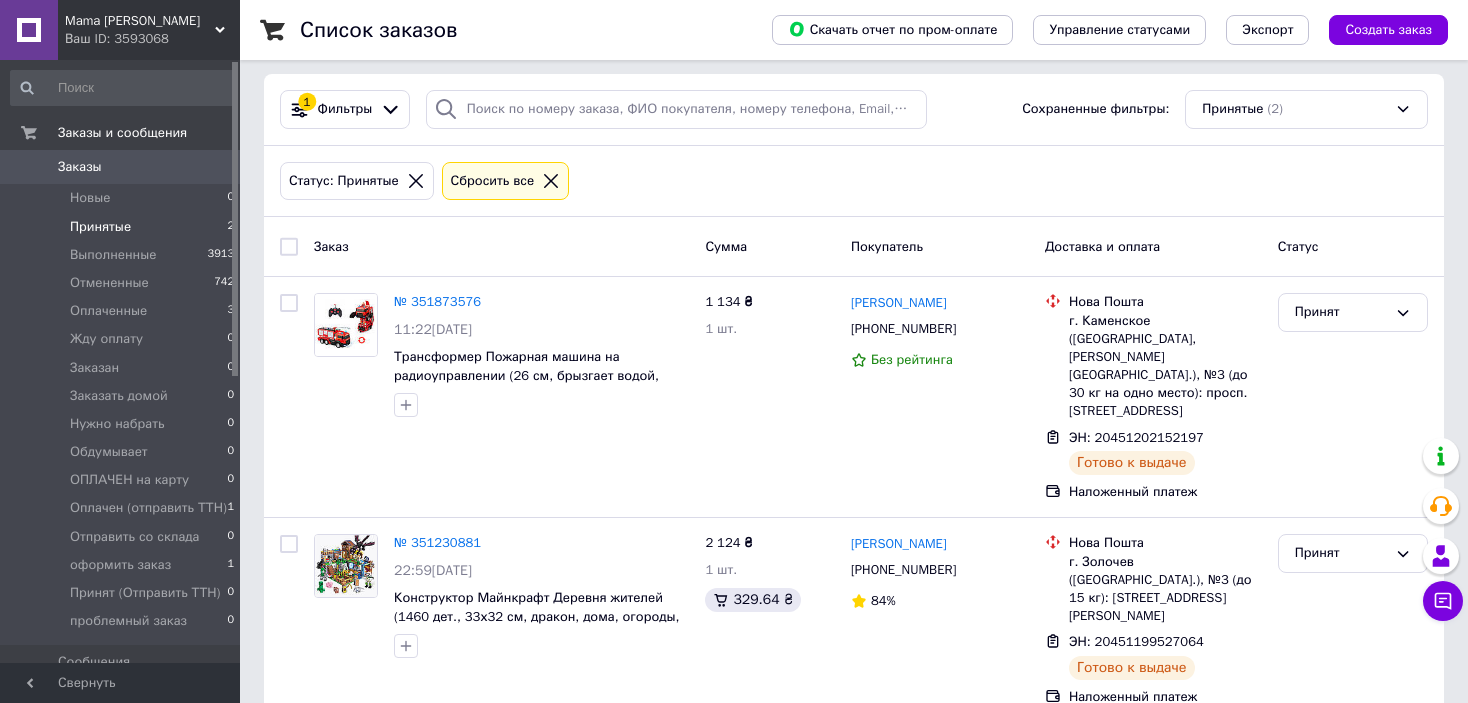 scroll, scrollTop: 117, scrollLeft: 0, axis: vertical 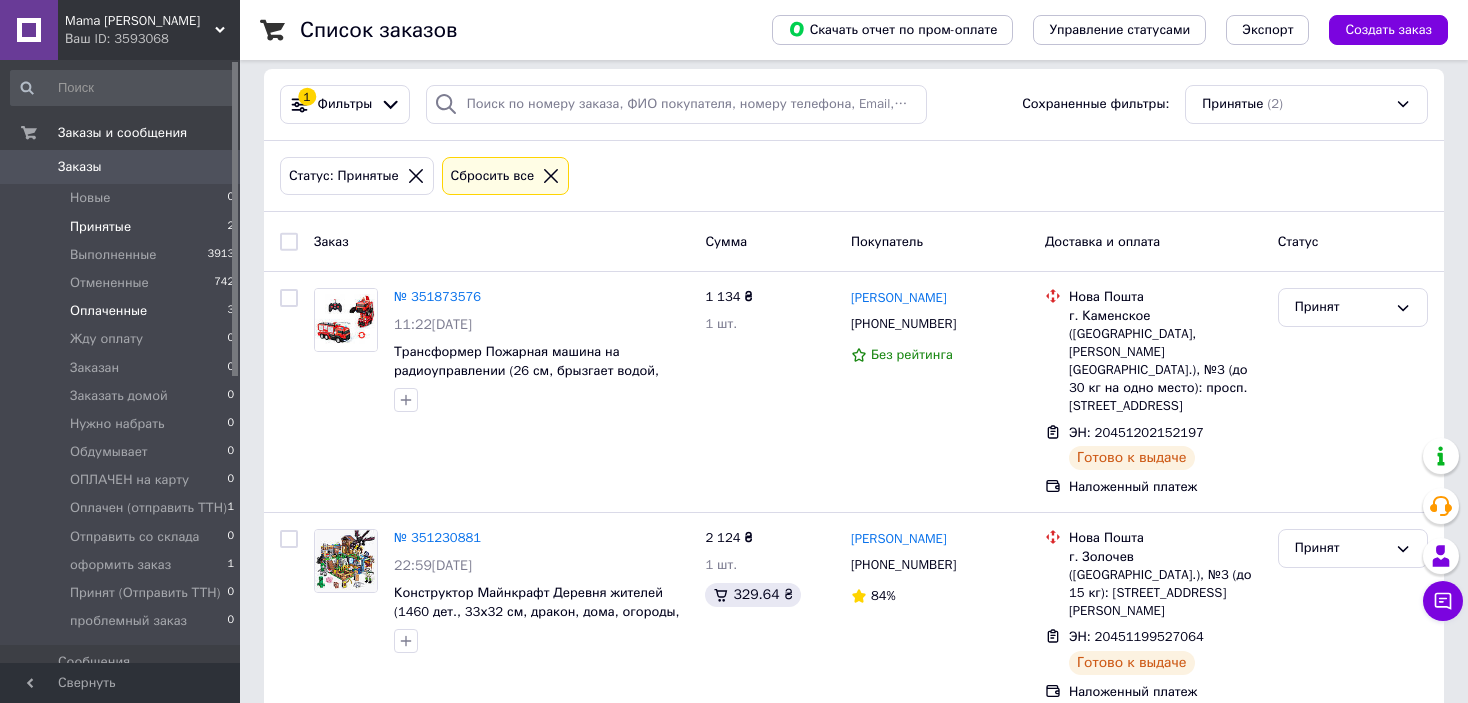 click on "Оплаченные 3" at bounding box center [123, 311] 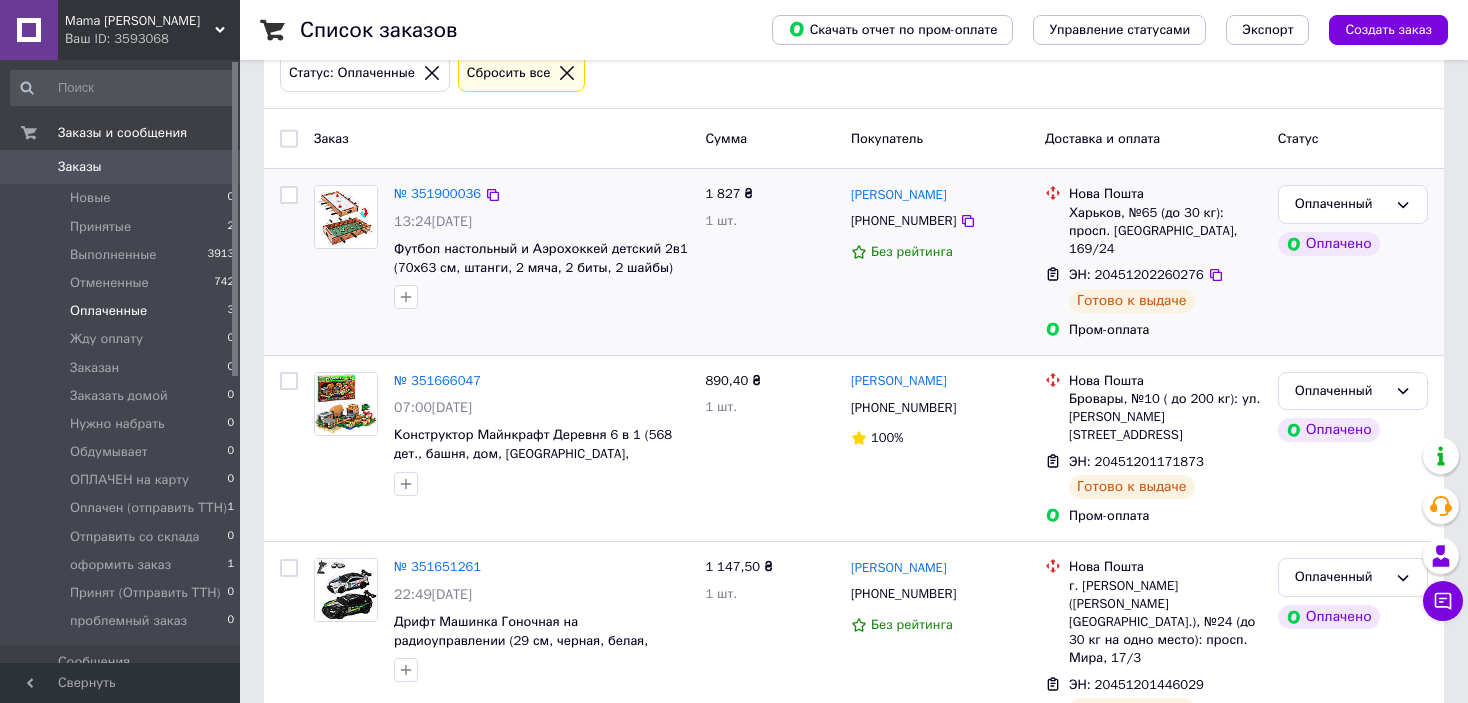 scroll, scrollTop: 231, scrollLeft: 0, axis: vertical 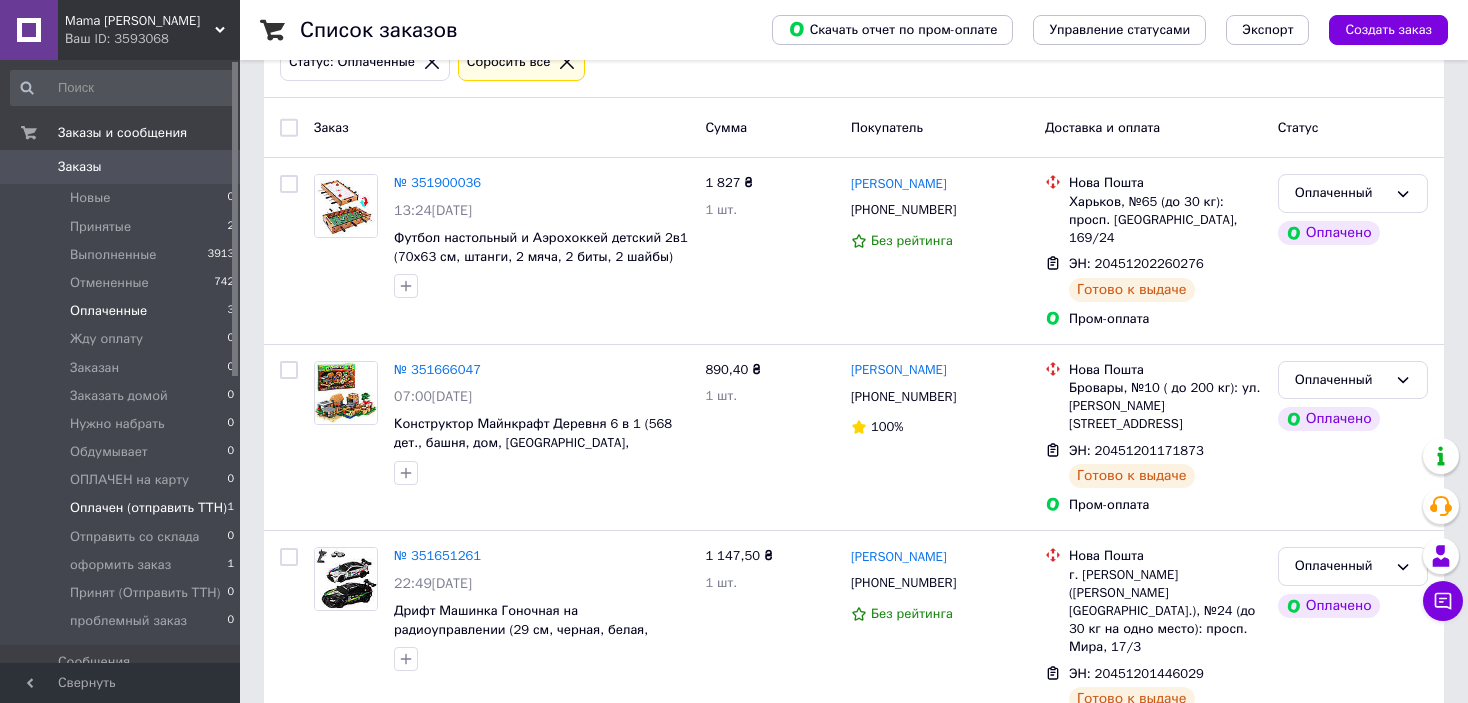 click on "Оплачен (отправить ТТН)" at bounding box center (148, 508) 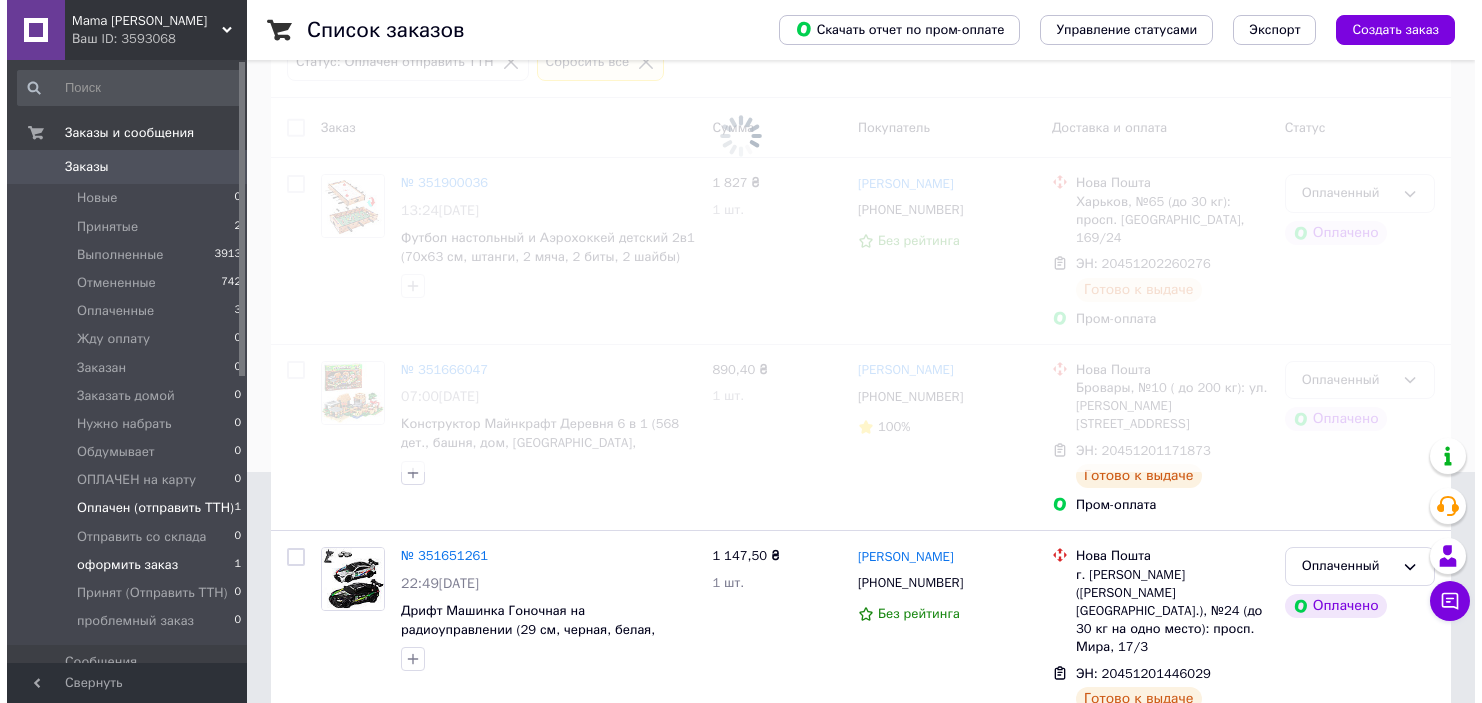 scroll, scrollTop: 0, scrollLeft: 0, axis: both 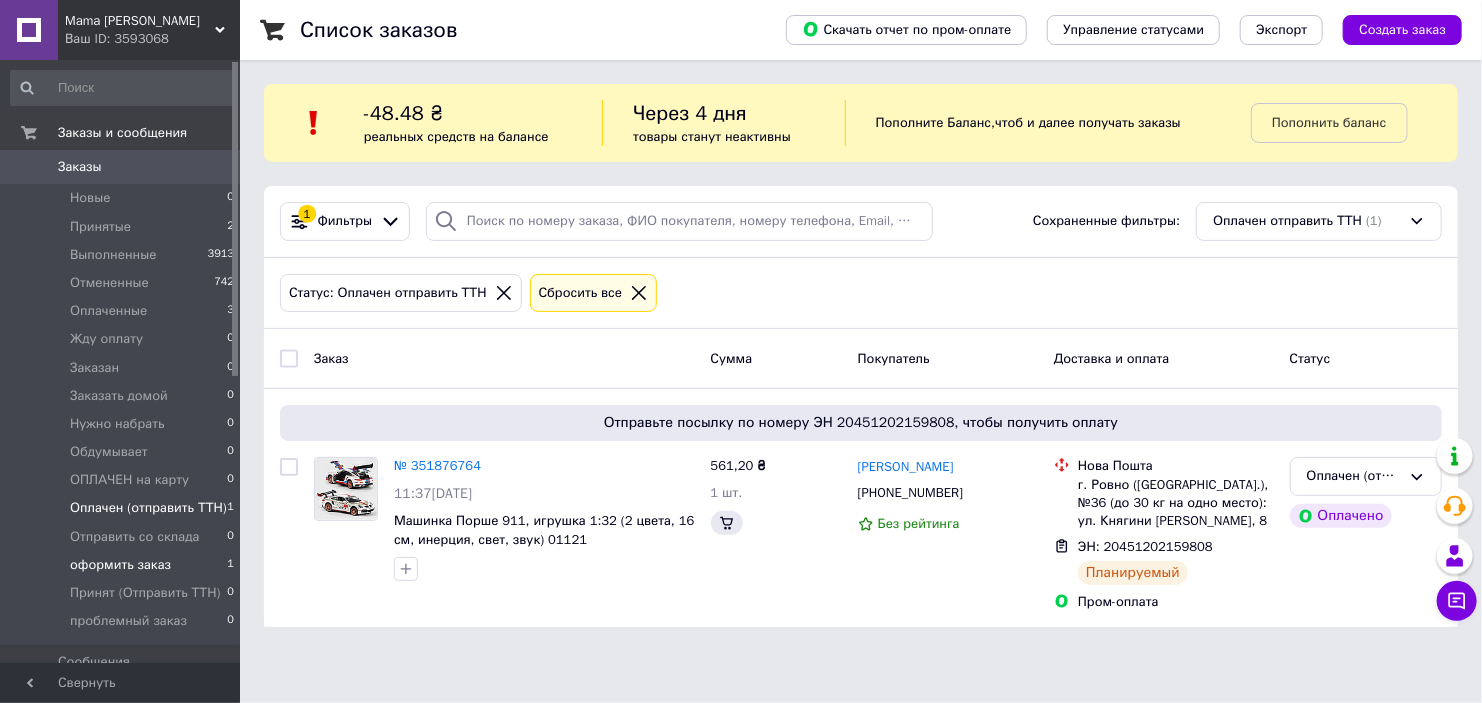 click on "оформить заказ" at bounding box center (120, 565) 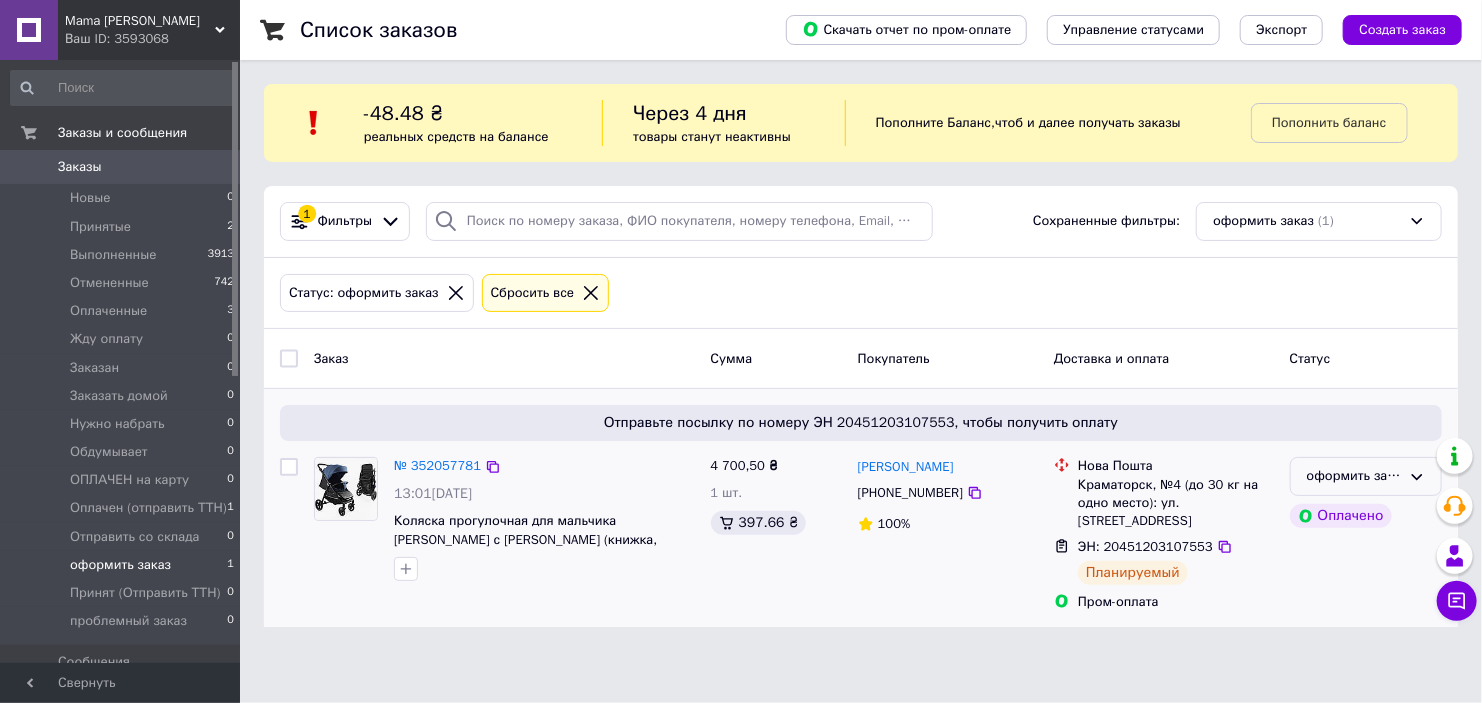 drag, startPoint x: 1362, startPoint y: 470, endPoint x: 1360, endPoint y: 486, distance: 16.124516 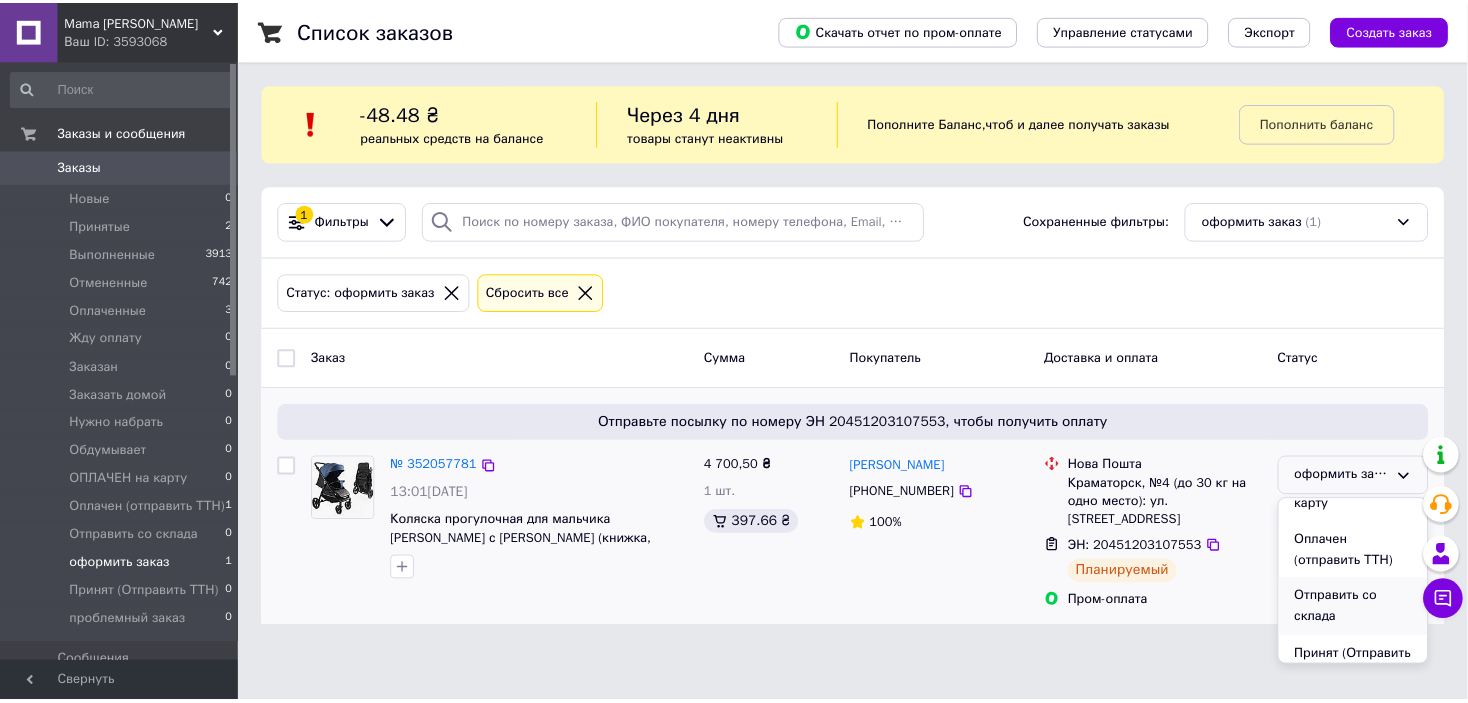scroll, scrollTop: 328, scrollLeft: 0, axis: vertical 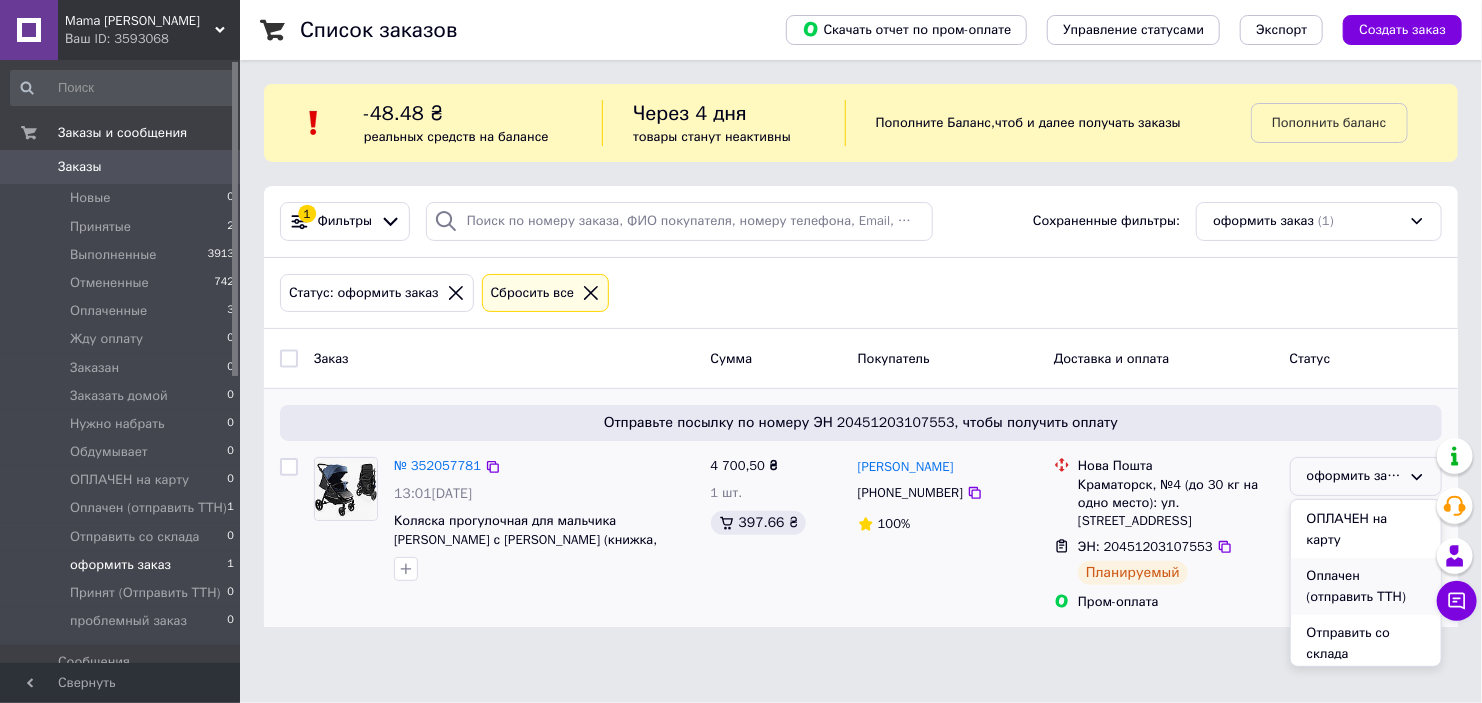 click on "Оплачен (отправить ТТН)" at bounding box center (1366, 586) 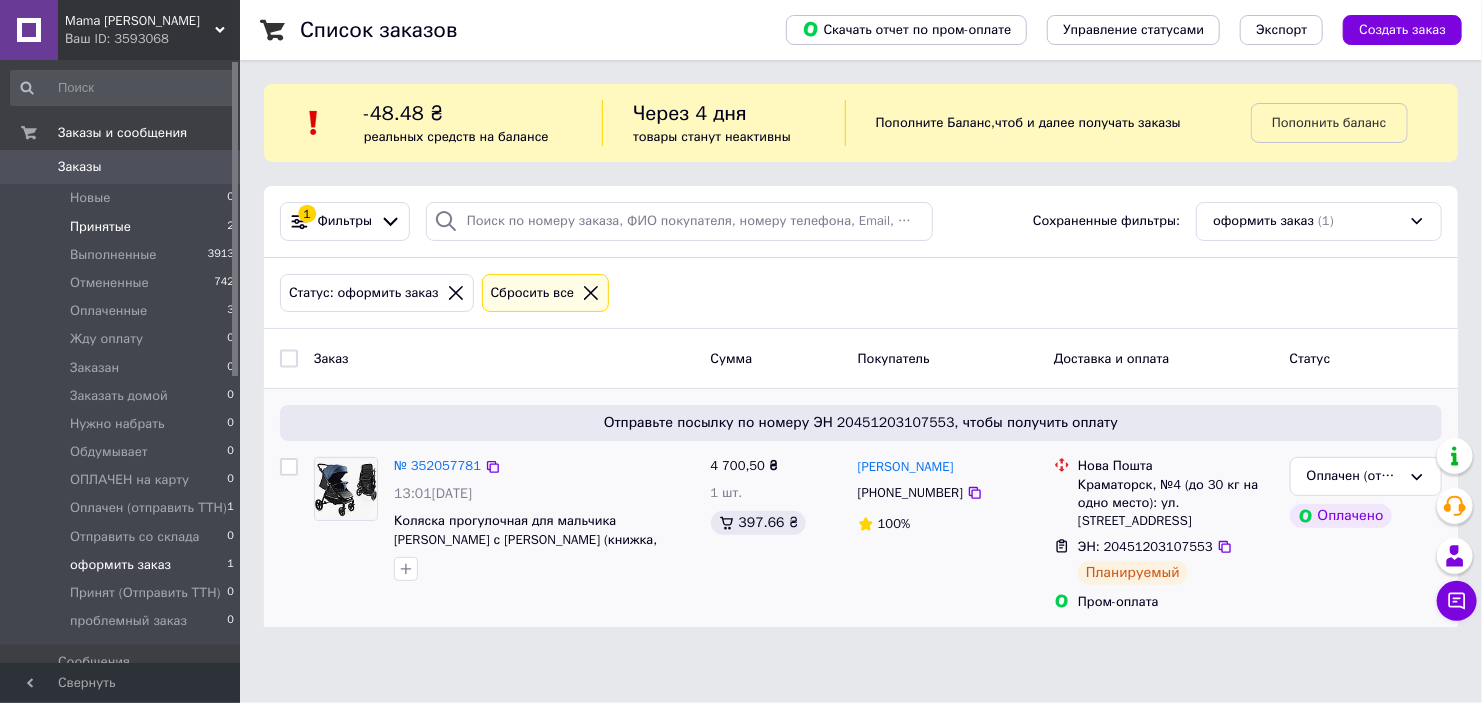 click on "Принятые" at bounding box center (100, 227) 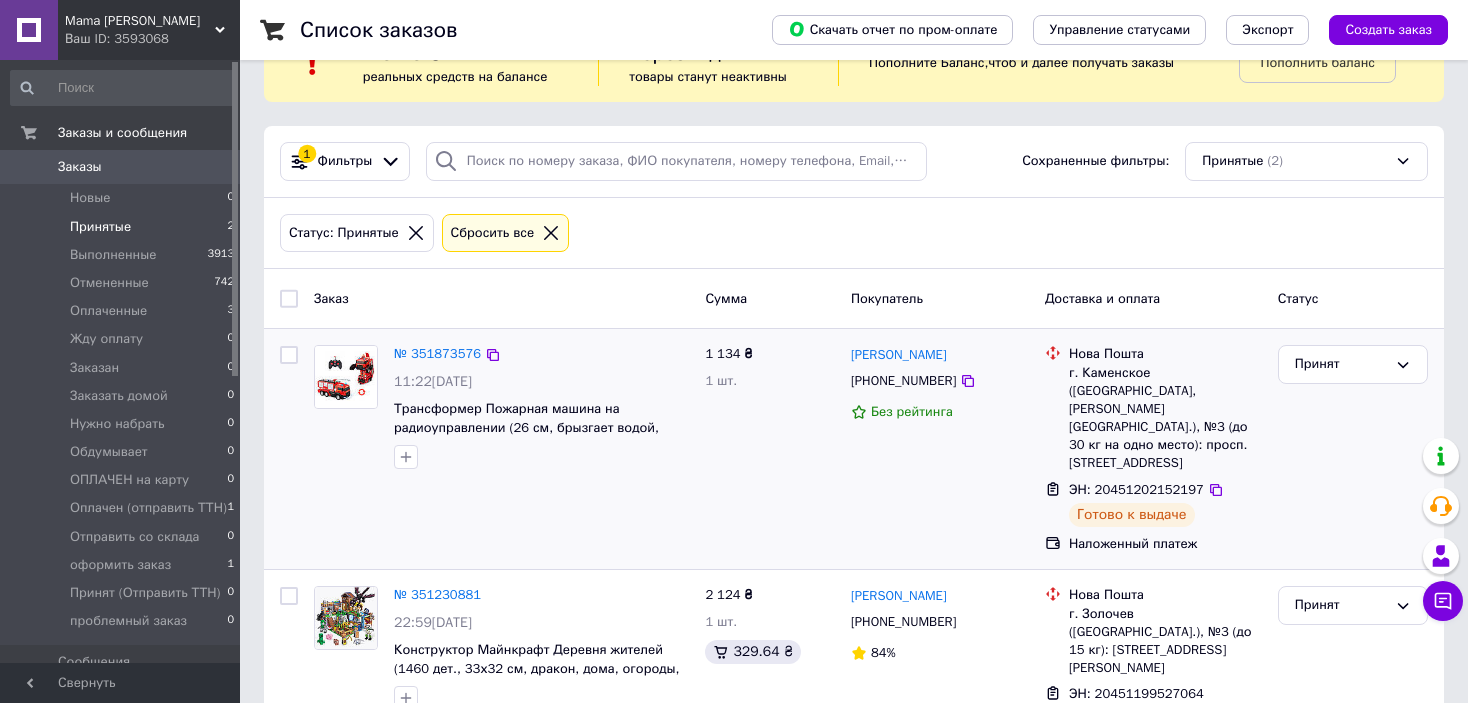 scroll, scrollTop: 117, scrollLeft: 0, axis: vertical 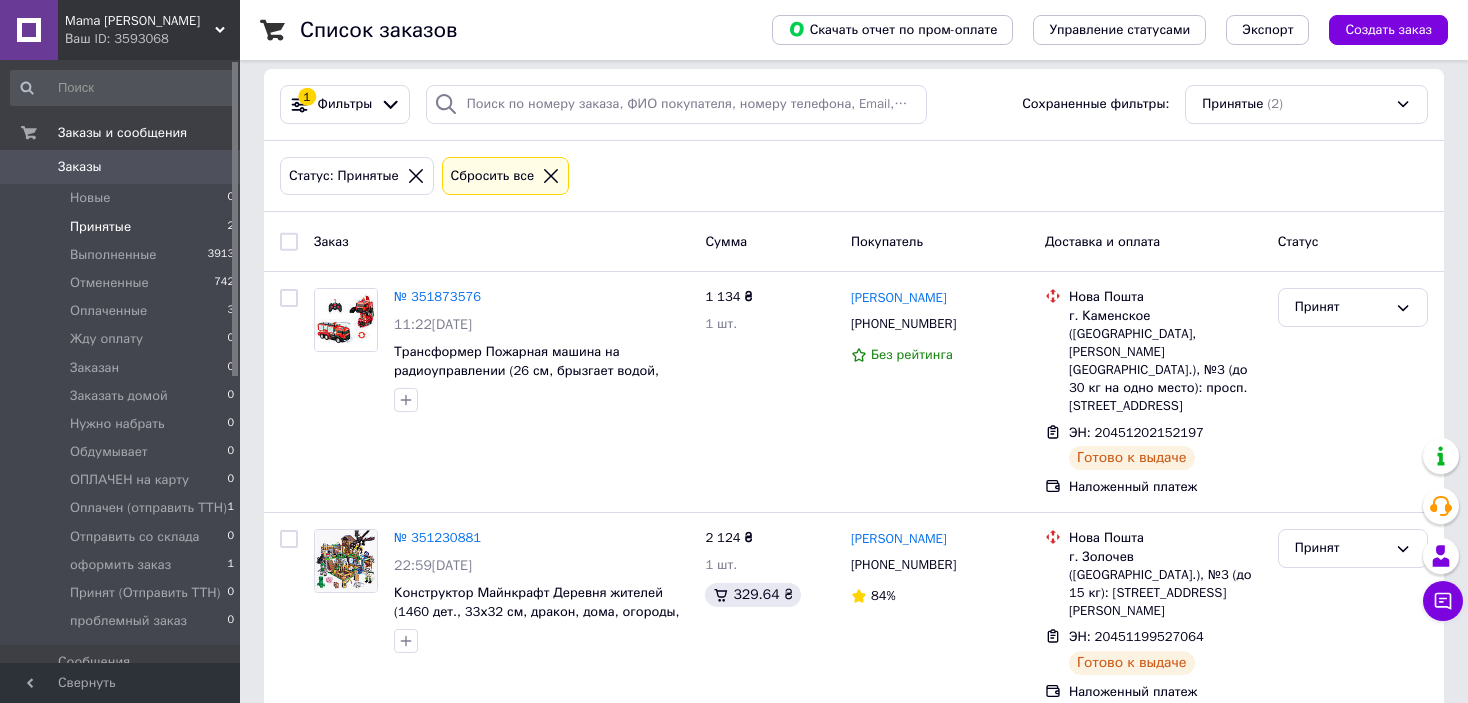 click on "Mama [PERSON_NAME]" at bounding box center (140, 21) 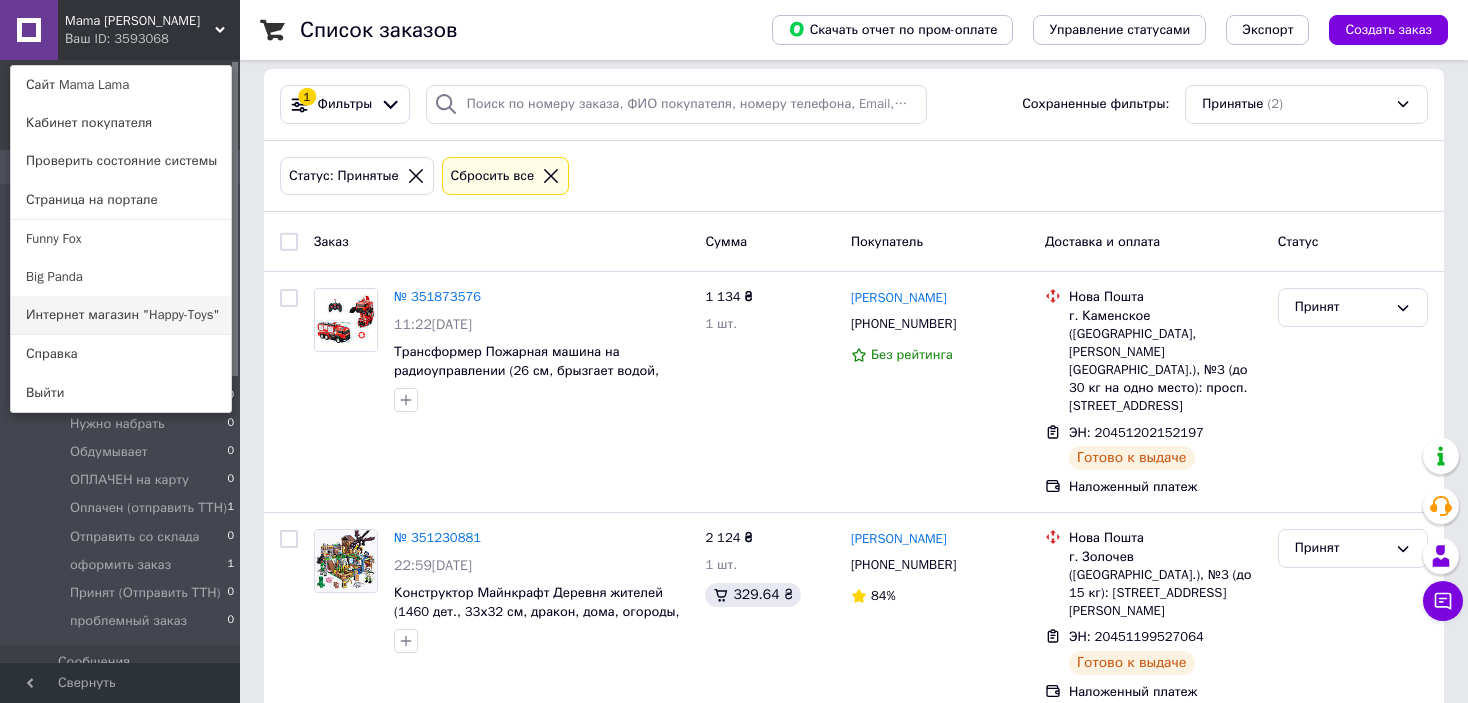 click on "Интернет магазин "Happy-Toys"" at bounding box center (121, 315) 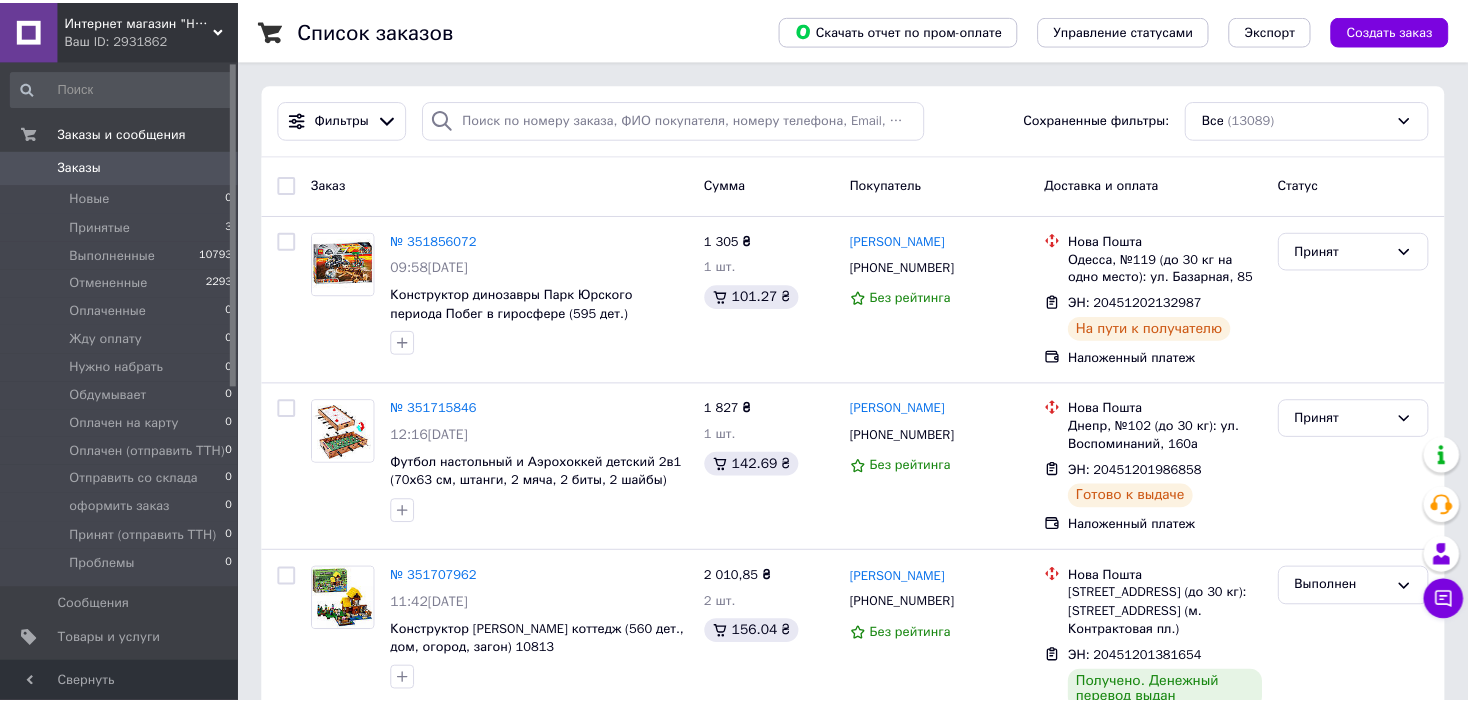 scroll, scrollTop: 0, scrollLeft: 0, axis: both 